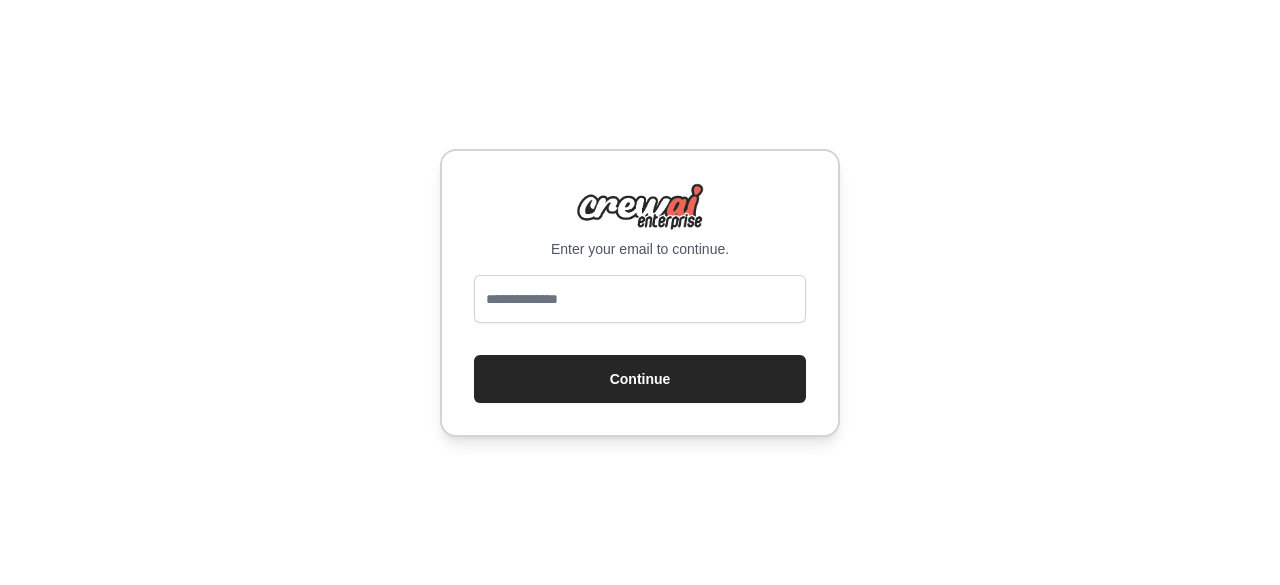 click at bounding box center [640, 299] 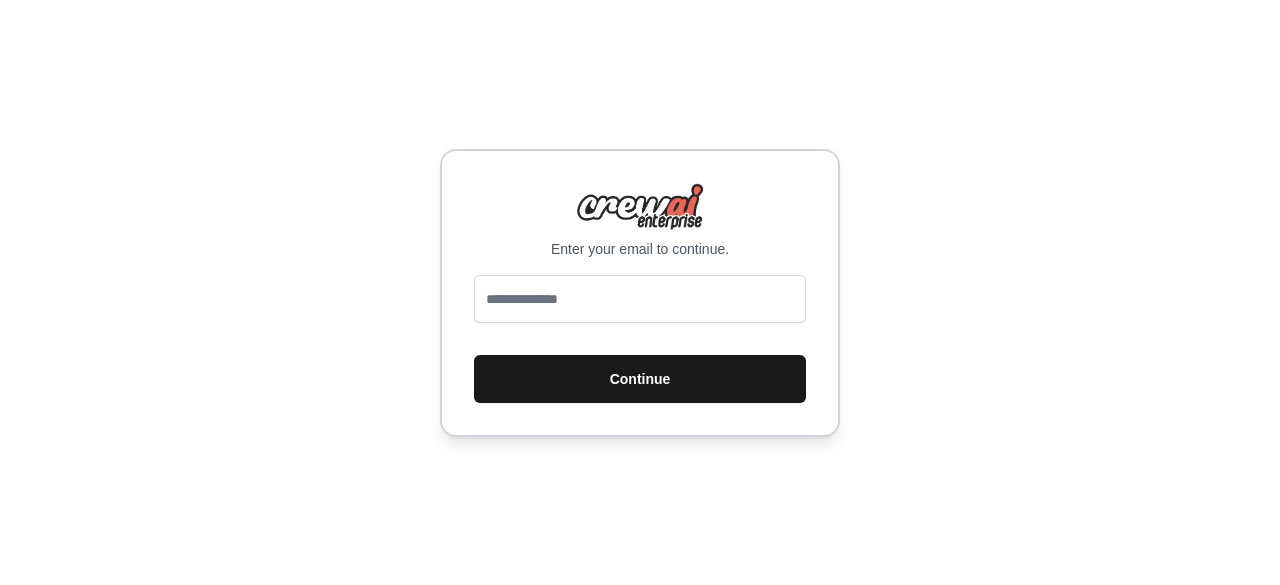 type on "**********" 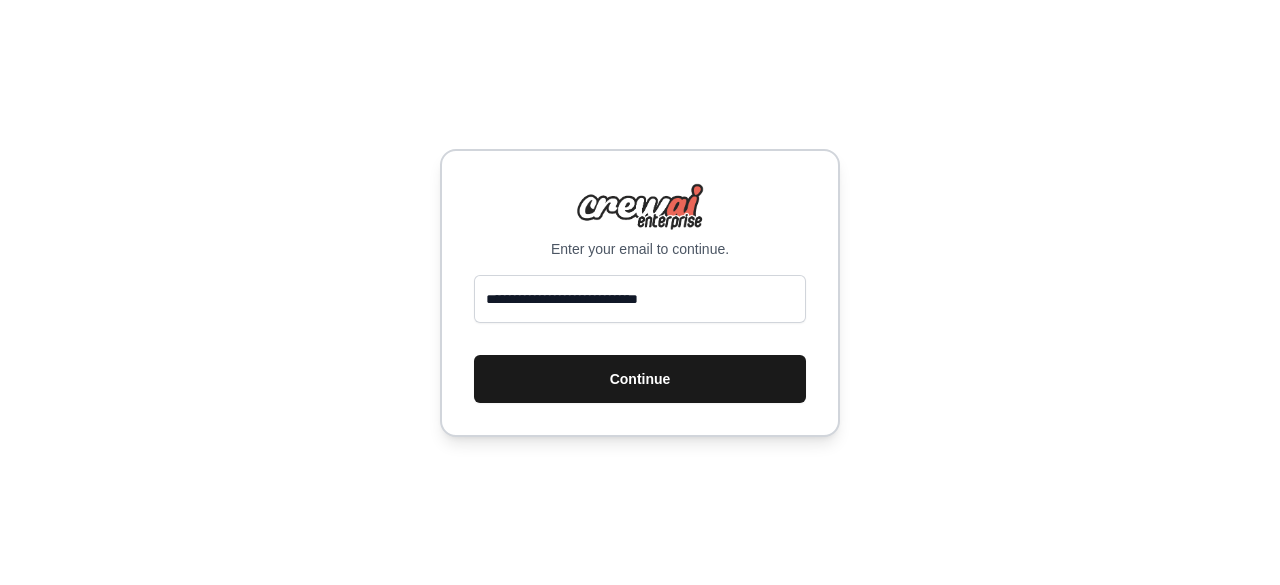 click on "Continue" at bounding box center [640, 379] 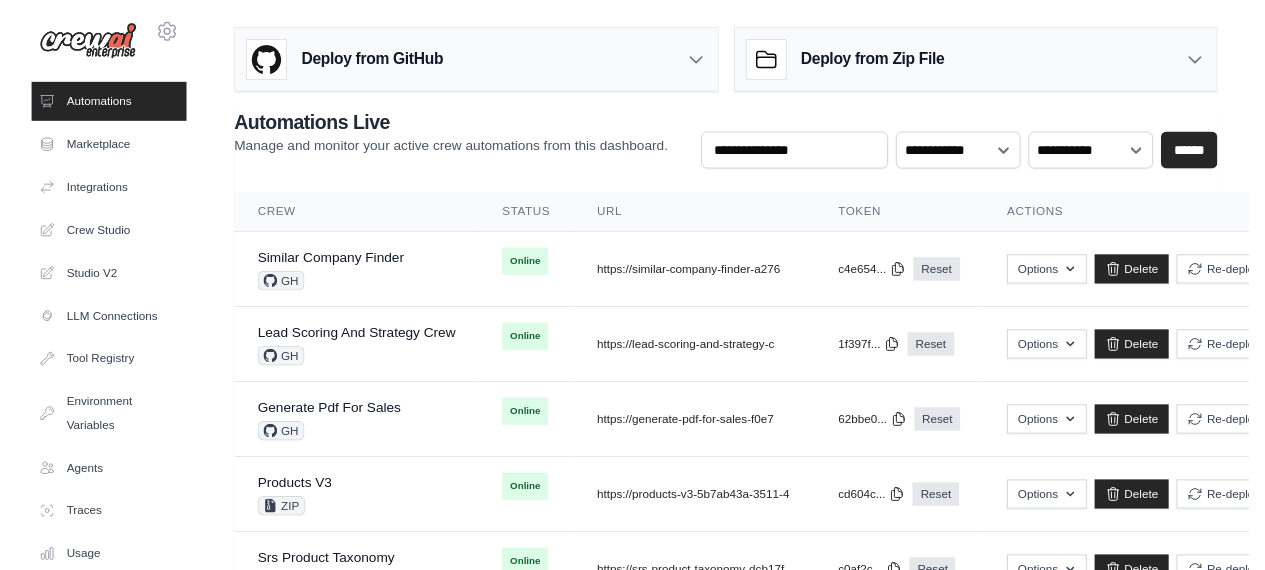 scroll, scrollTop: 0, scrollLeft: 0, axis: both 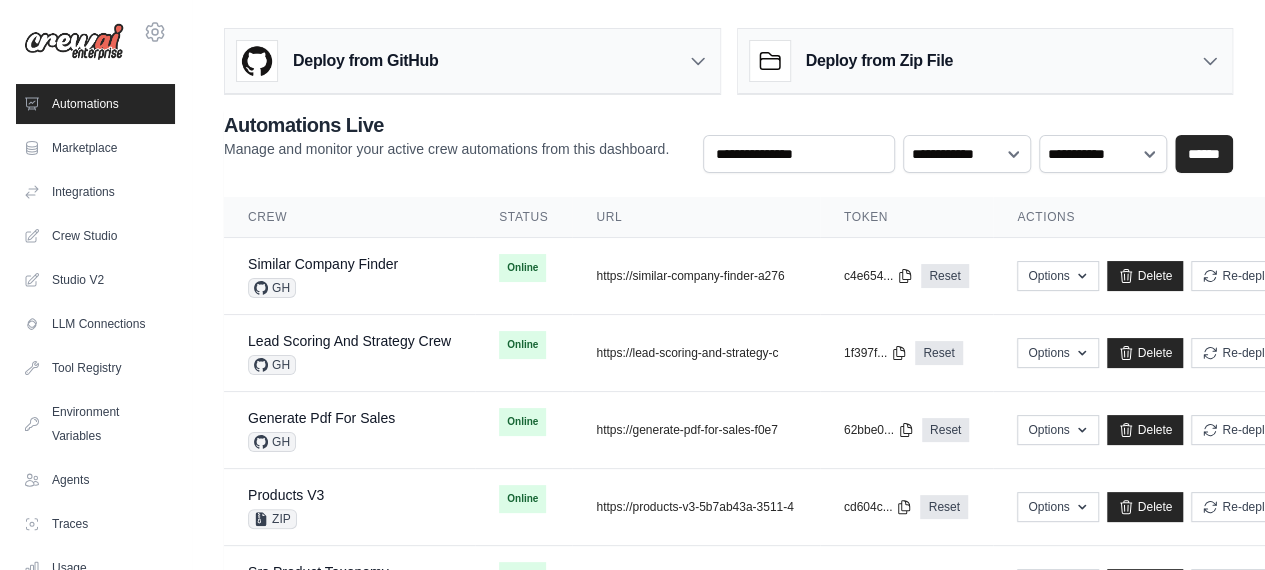 click on "**********" at bounding box center (728, 410) 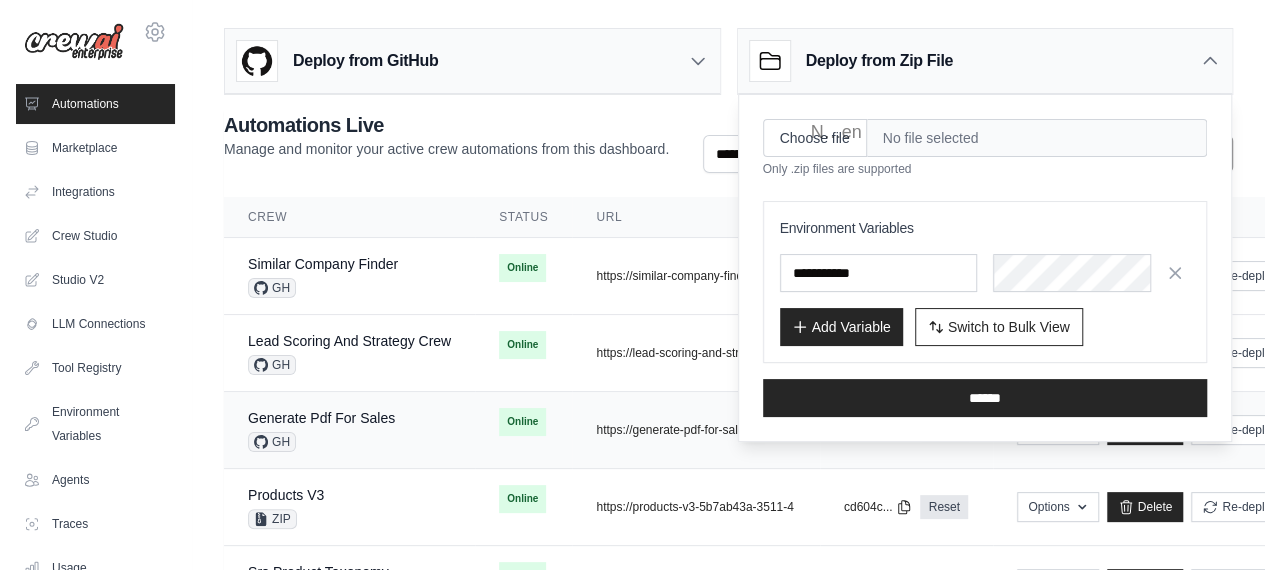 click on "Online" at bounding box center (523, 422) 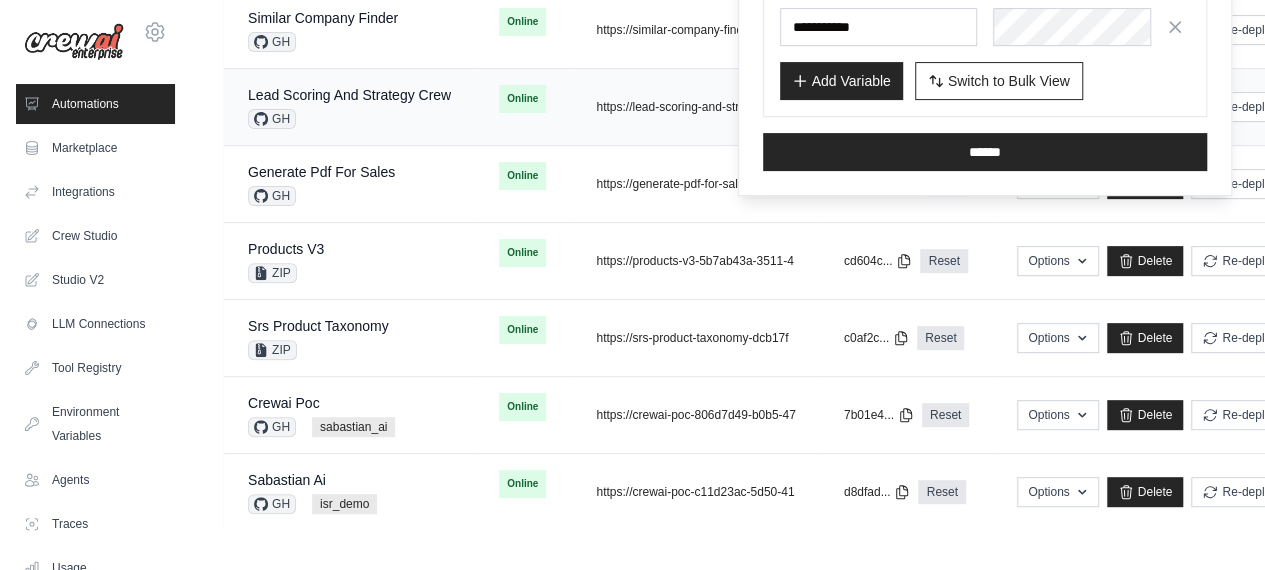 scroll, scrollTop: 245, scrollLeft: 0, axis: vertical 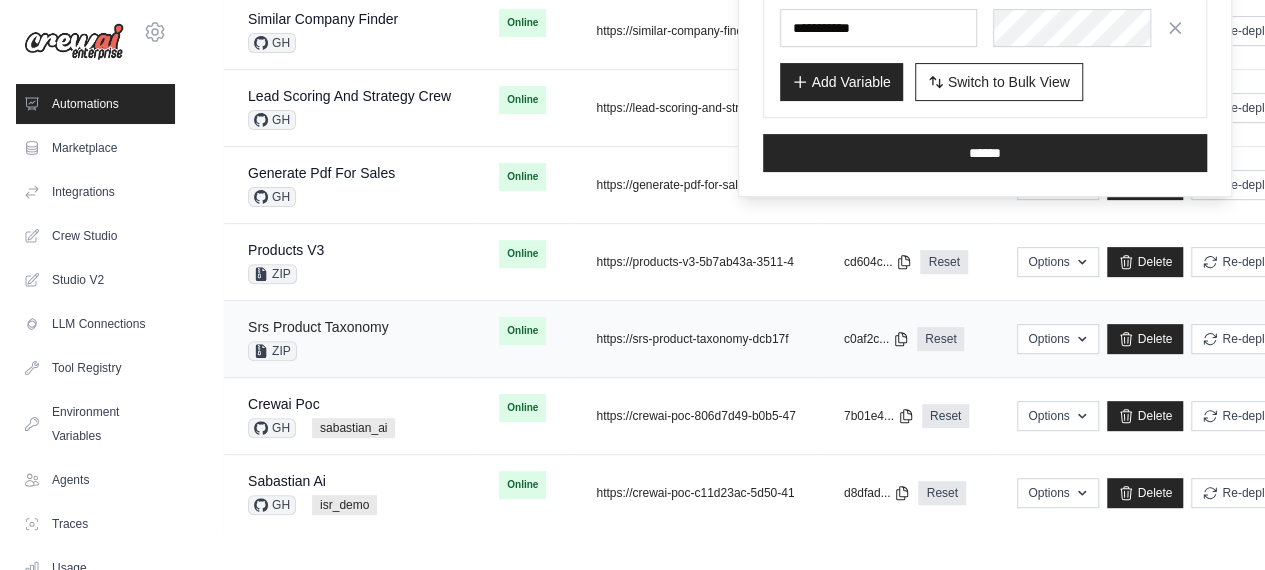 click on "Srs Product Taxonomy" at bounding box center [318, 327] 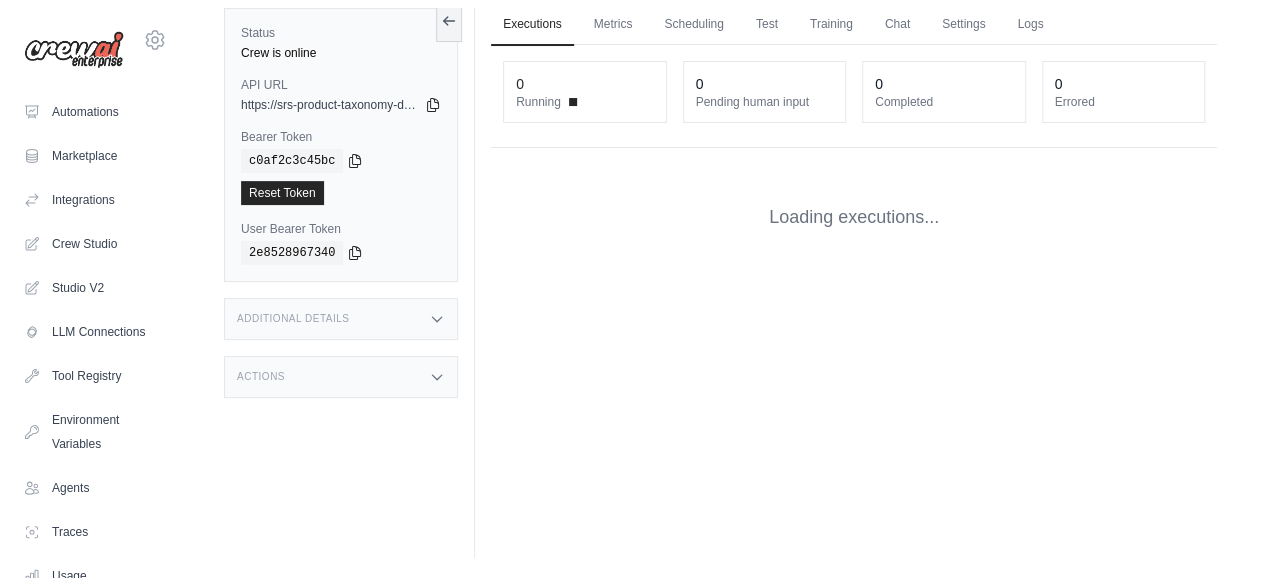 scroll, scrollTop: 0, scrollLeft: 0, axis: both 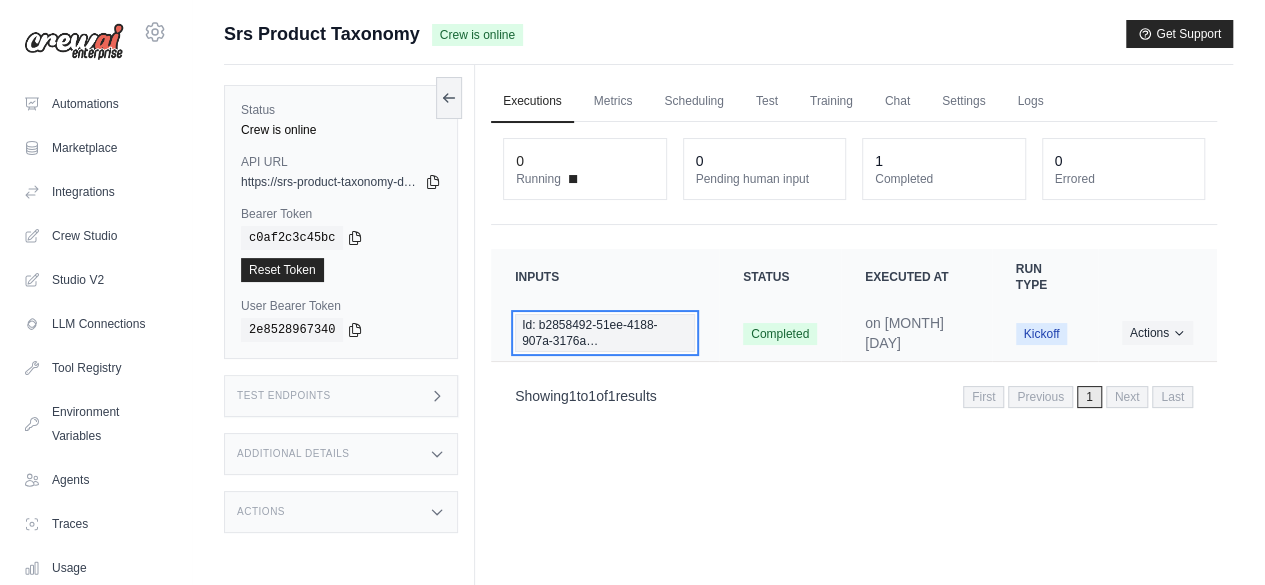 click on "Id:
b2858492-51ee-4188-907a-3176a…" at bounding box center (605, 333) 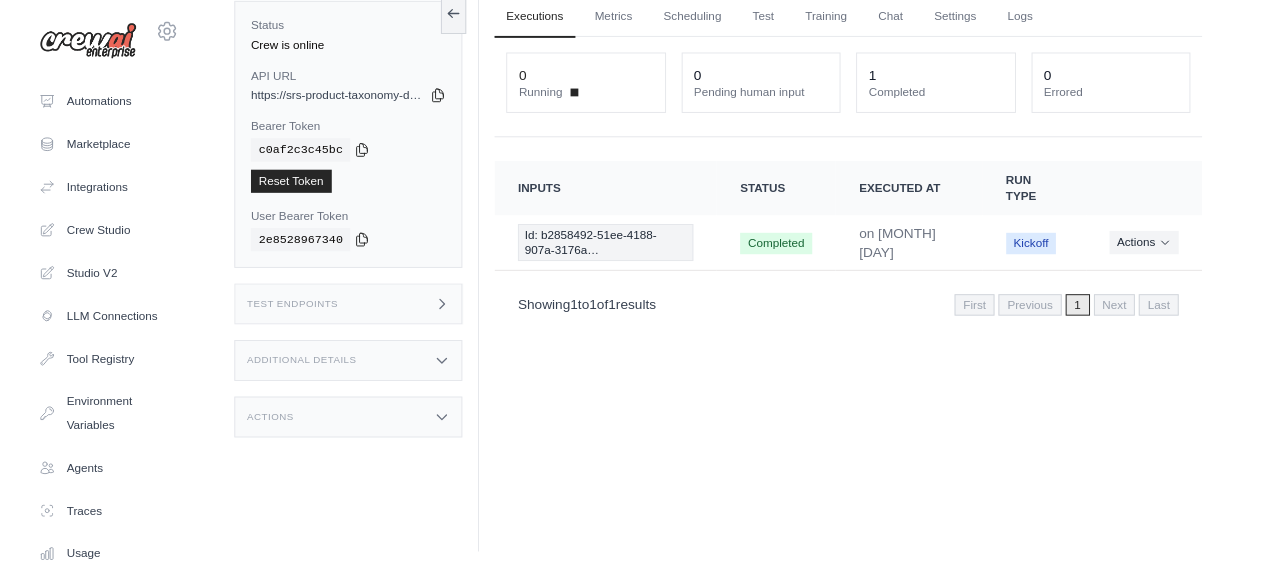 scroll, scrollTop: 0, scrollLeft: 0, axis: both 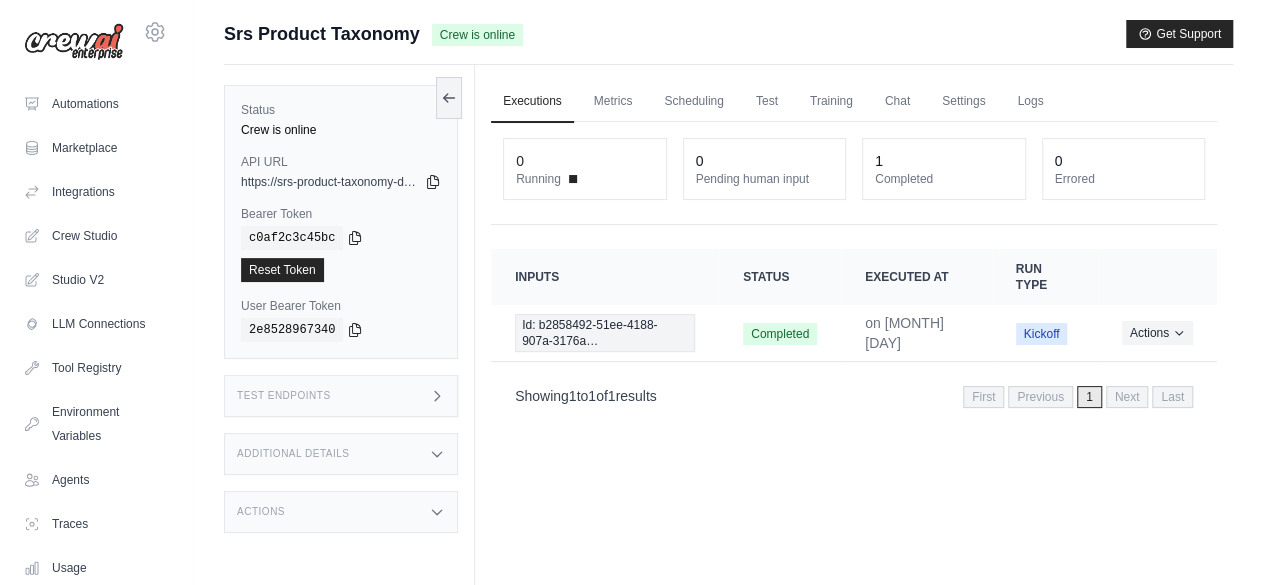 click on "Status
Crew is online
API URL
copied
https://srs-product-taxonomy-dcb17f7b-1aa4-4c35-995-feb88184.crewai.com
Bearer Token
copied
c0af2c3c45bc
Reset Token
User Bearer Token" at bounding box center (349, 357) 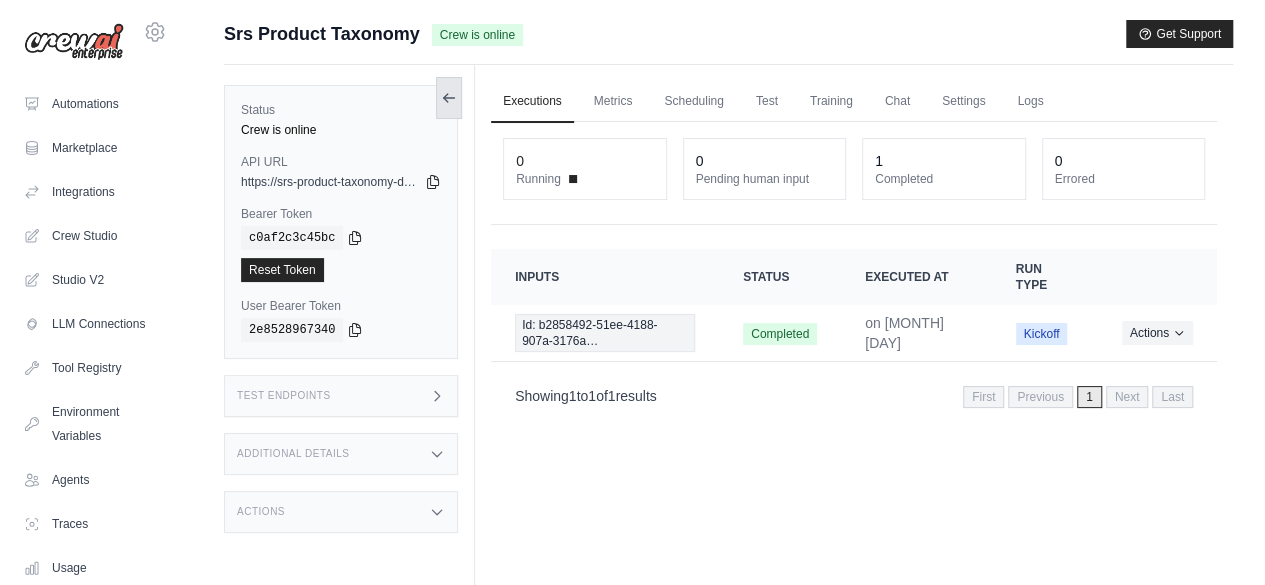 click at bounding box center [449, 98] 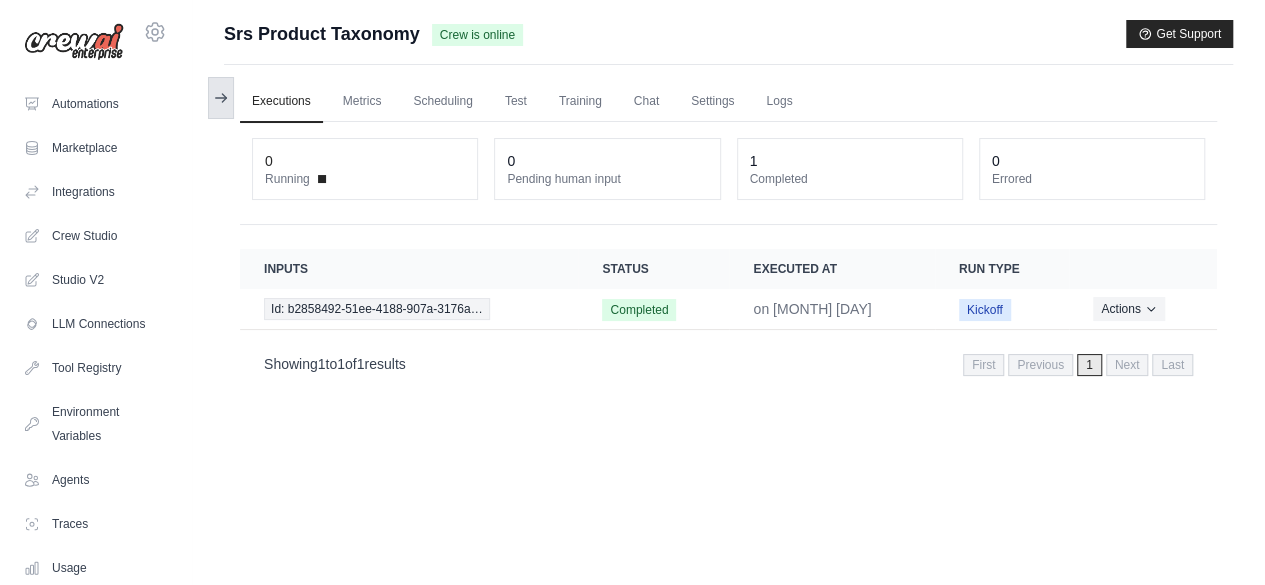 click 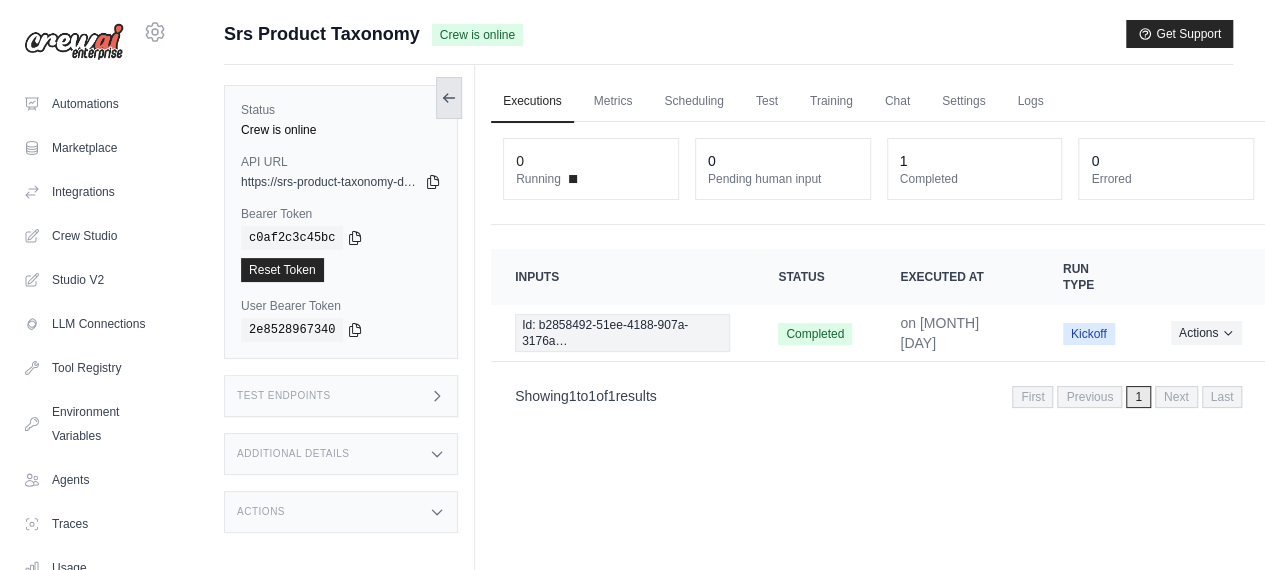 click at bounding box center [449, 98] 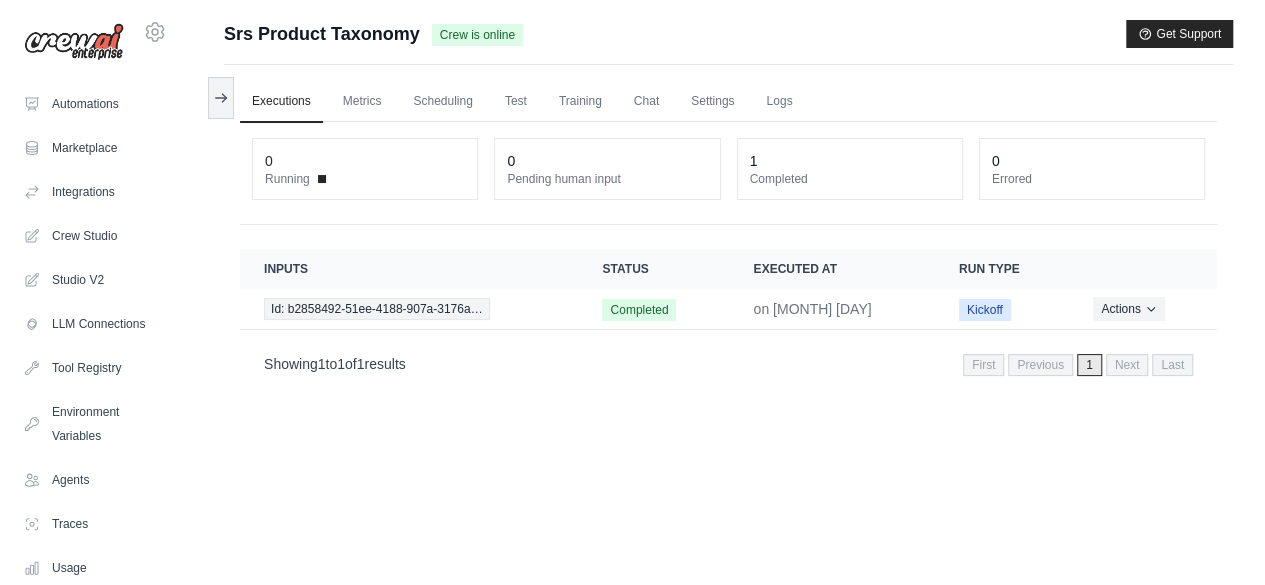 click on "Executions
Metrics
Scheduling
Test
Training
Chat
Settings
Logs
0
Running
0
Pending human input
1
0" at bounding box center [728, 357] 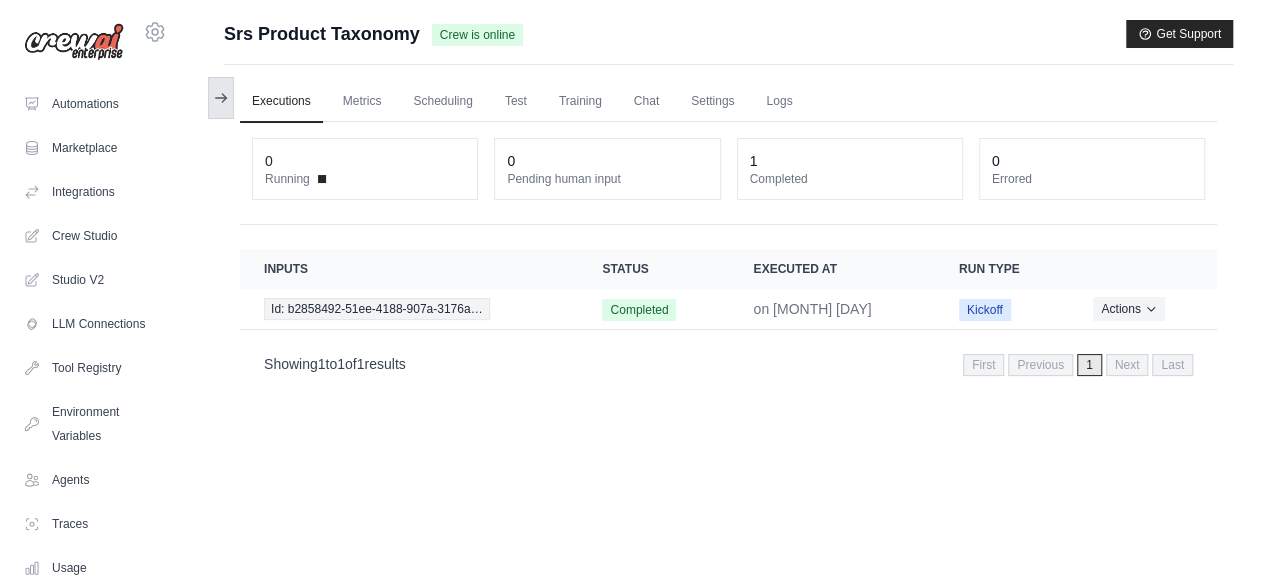 click at bounding box center [221, 98] 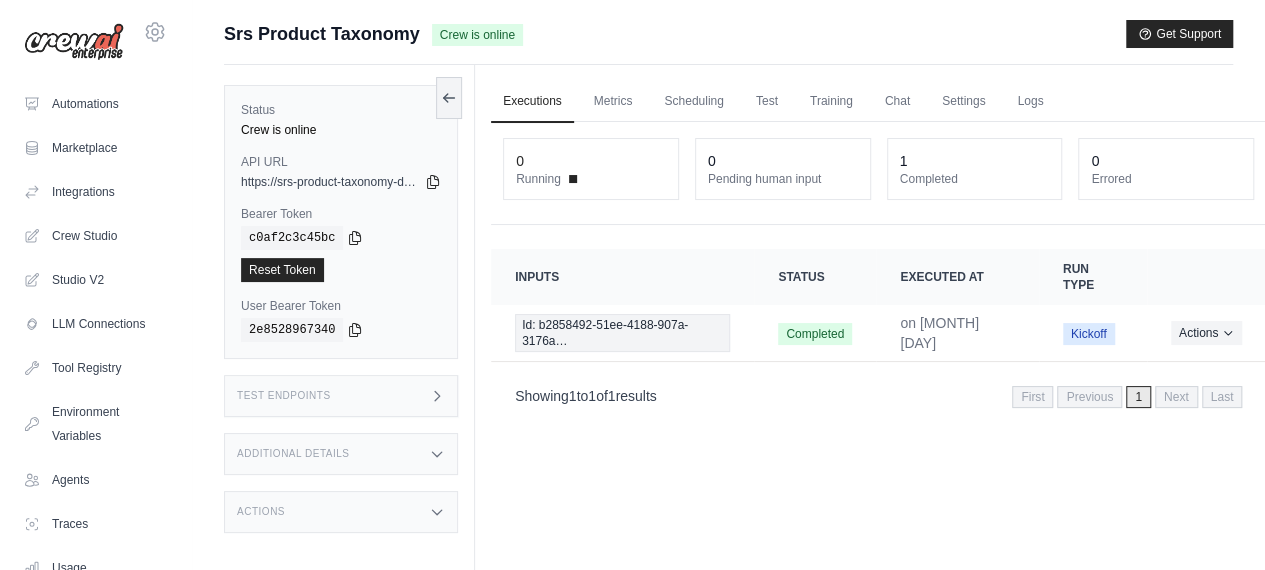 click on "Srs Product Taxonomy" at bounding box center [322, 34] 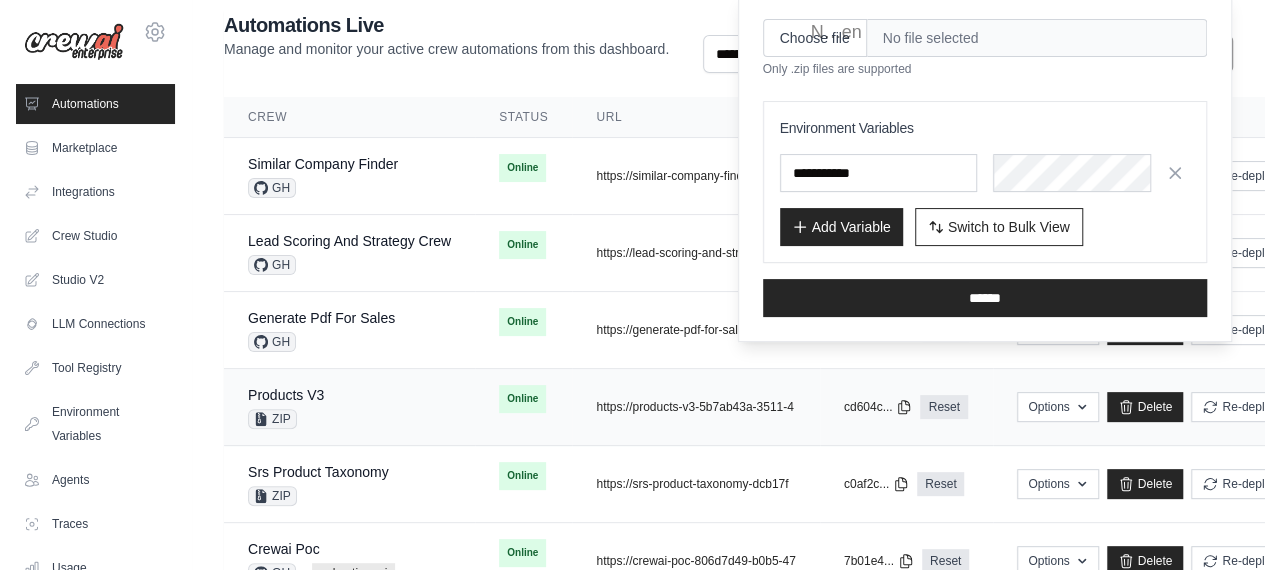 scroll, scrollTop: 198, scrollLeft: 0, axis: vertical 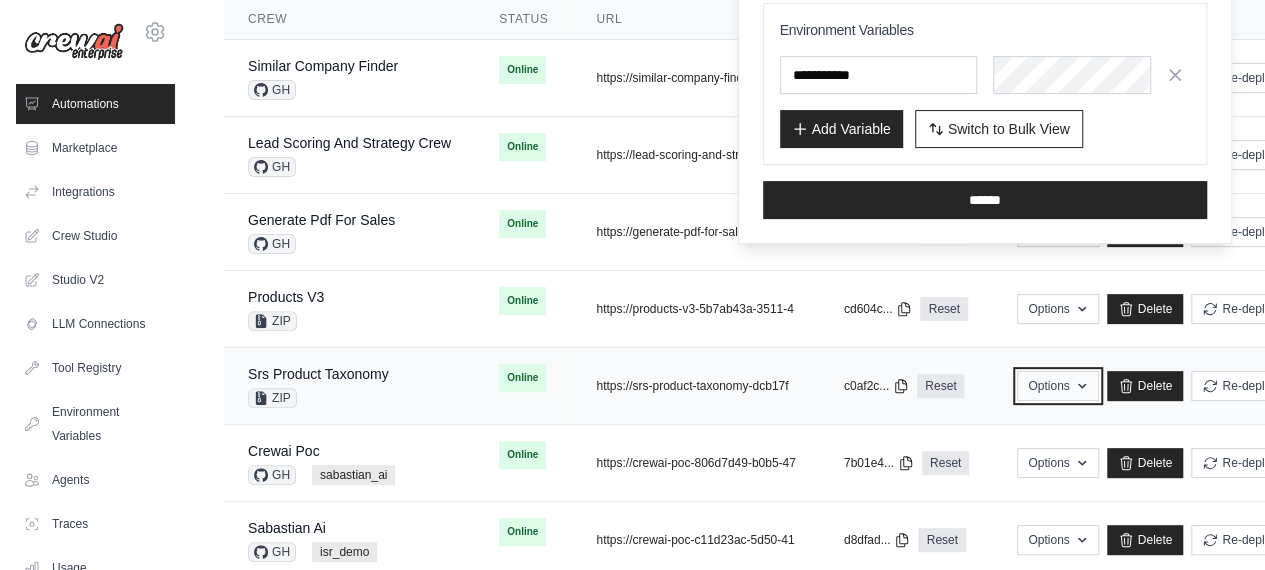 click on "Options" at bounding box center (1057, 386) 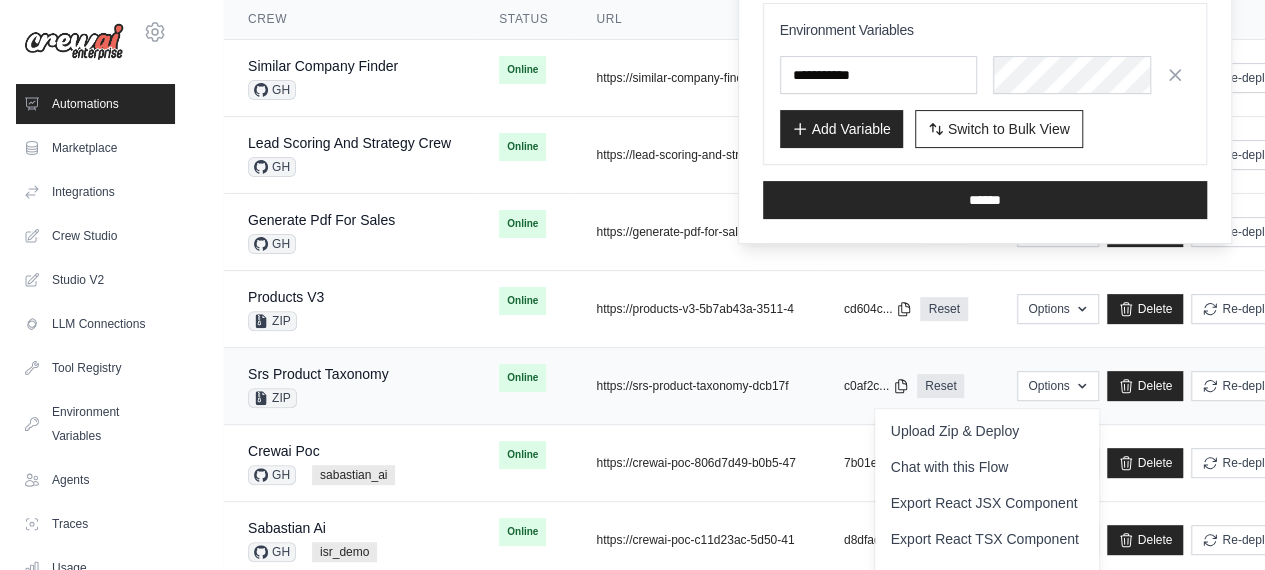 click on "Upload Zip & Deploy" at bounding box center (987, 431) 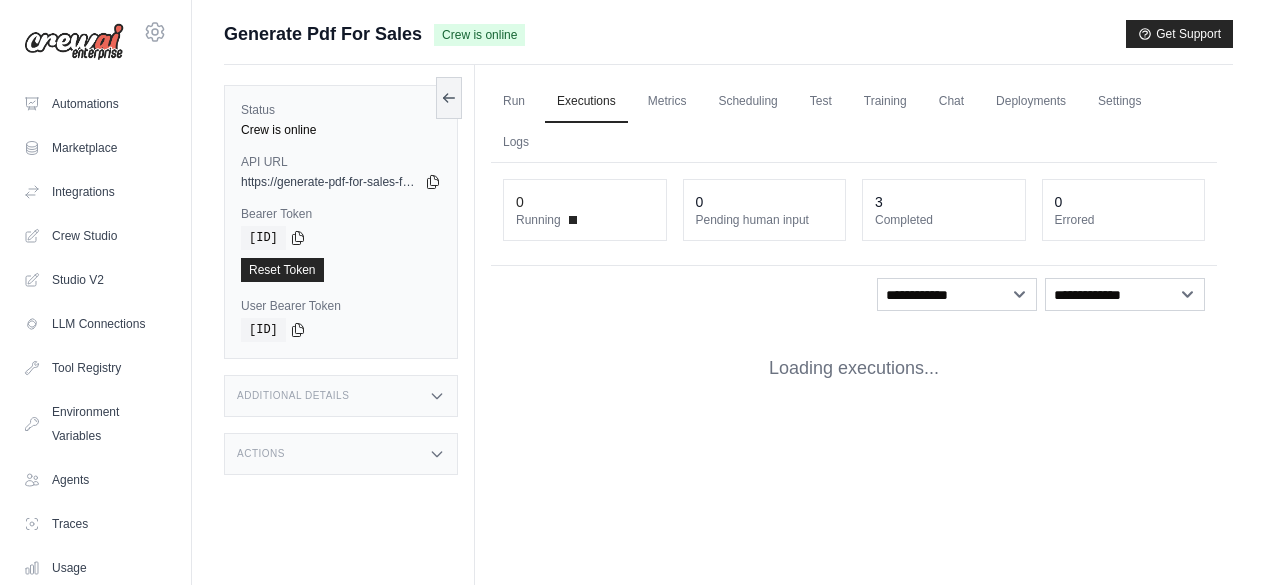 scroll, scrollTop: 0, scrollLeft: 0, axis: both 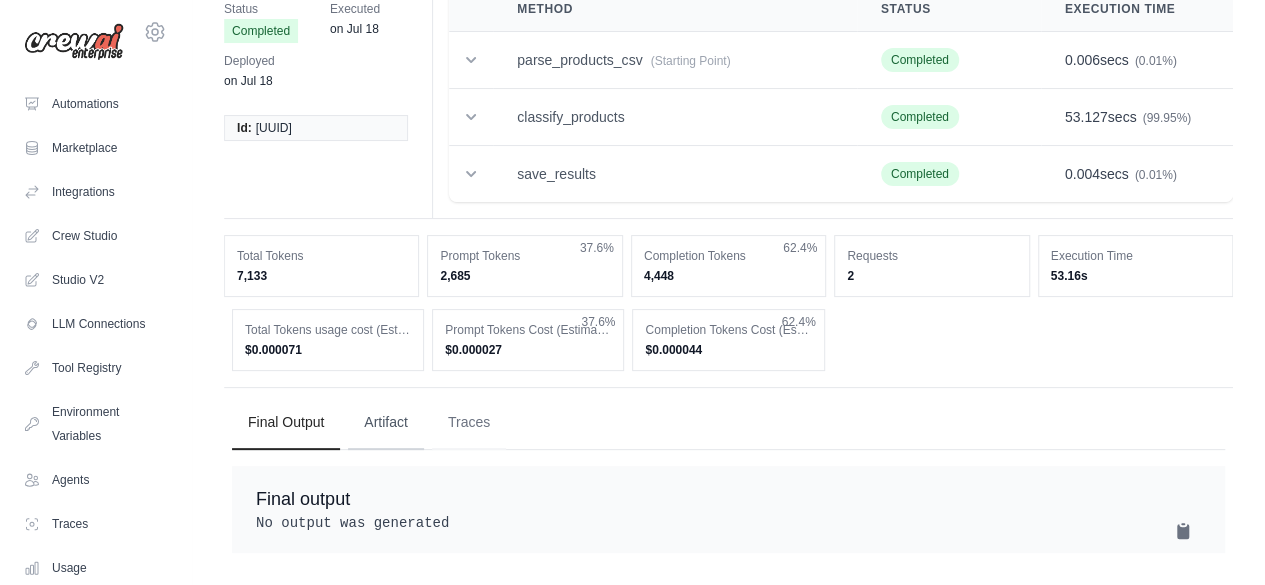 click on "Artifact" at bounding box center (386, 423) 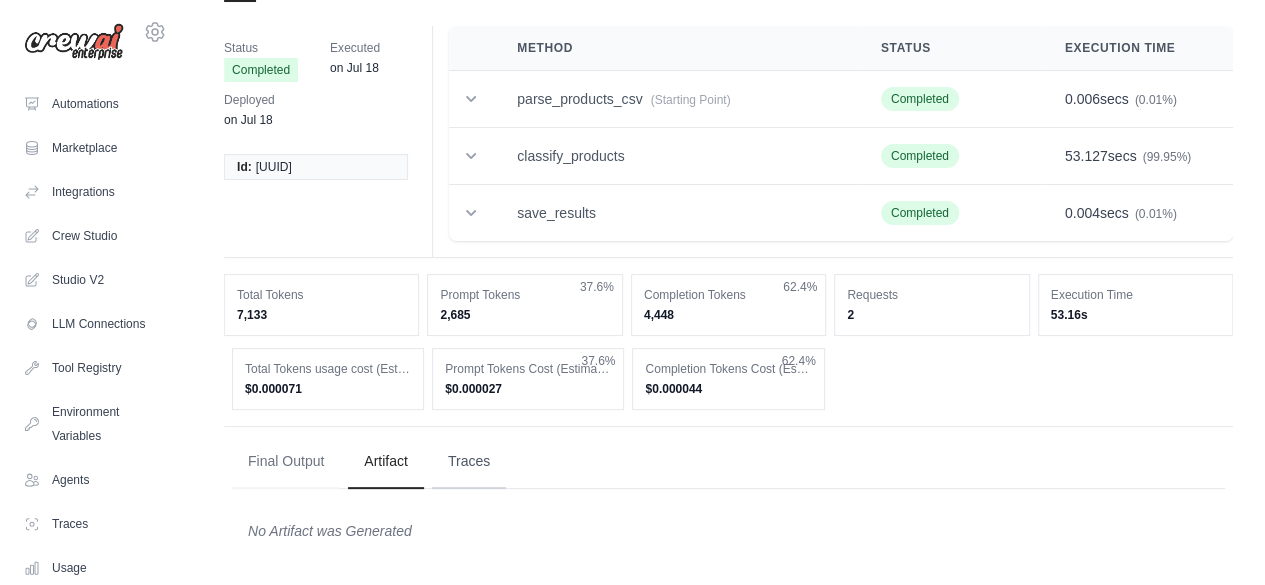 click on "Traces" at bounding box center (469, 462) 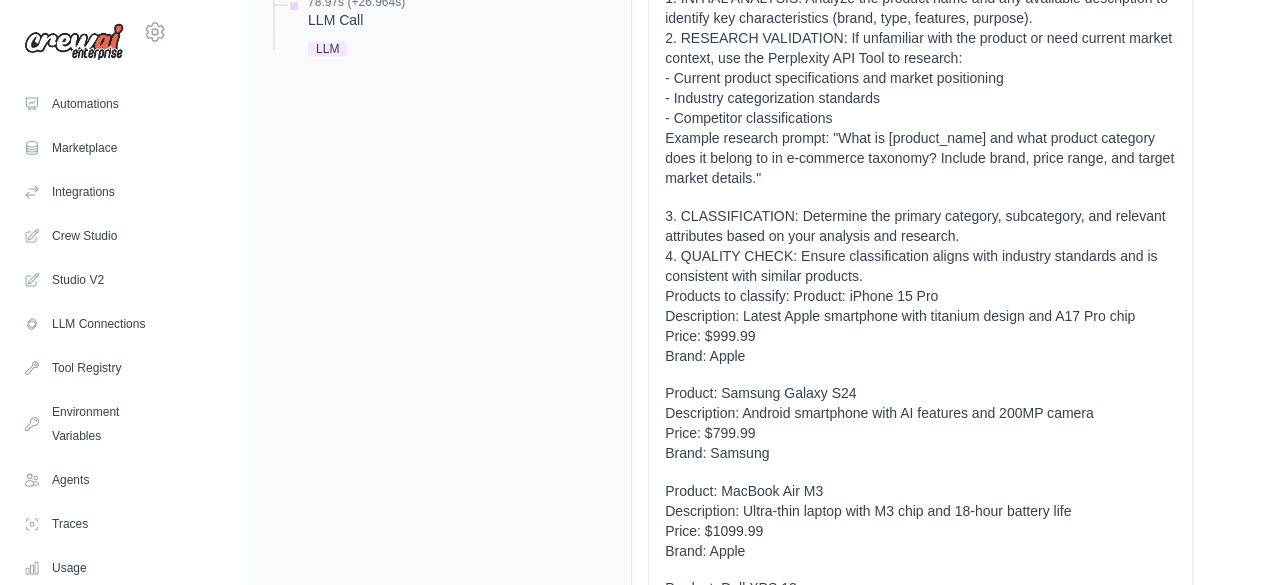 scroll, scrollTop: 482, scrollLeft: 0, axis: vertical 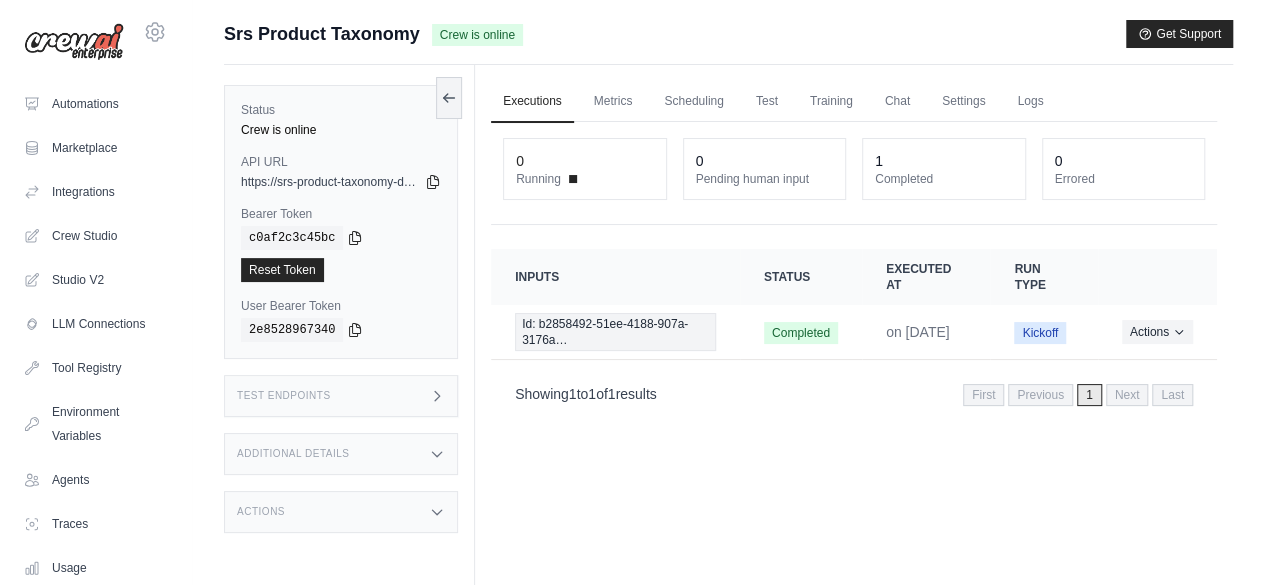 click on "Status
Crew is online
API URL
copied
https://srs-product-taxonomy-dcb17f7b-1aa4-4c35-995-feb88184.crewai.com
Bearer Token
copied
c0af2c3c45bc
Reset Token
User Bearer Token
copied
2e8528967340" at bounding box center (341, 222) 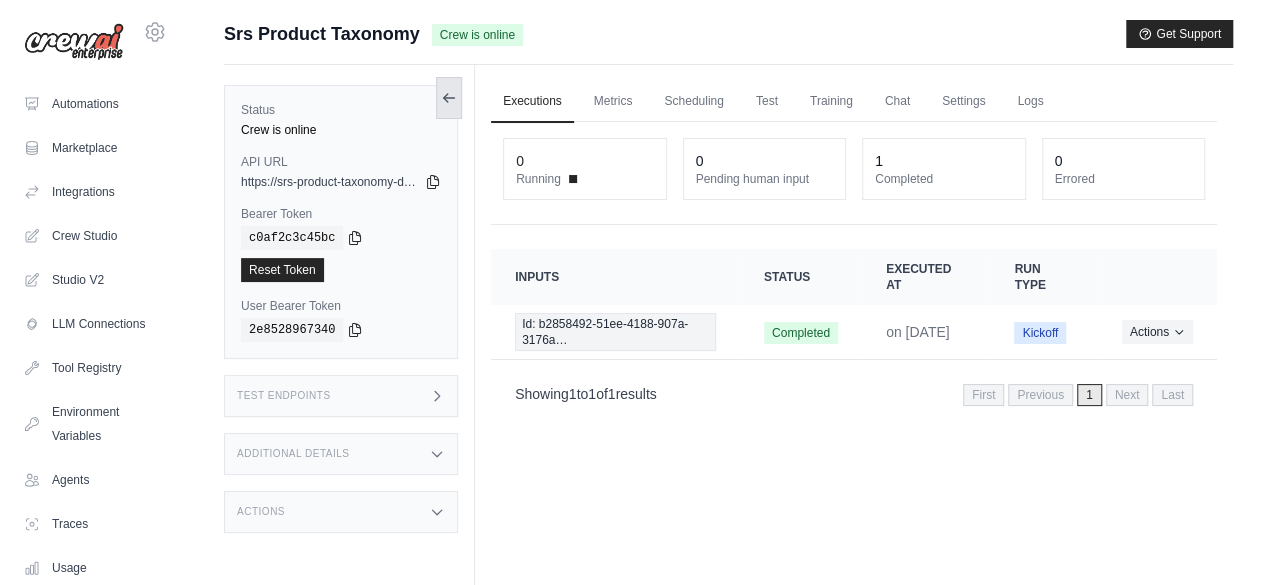 click at bounding box center (449, 98) 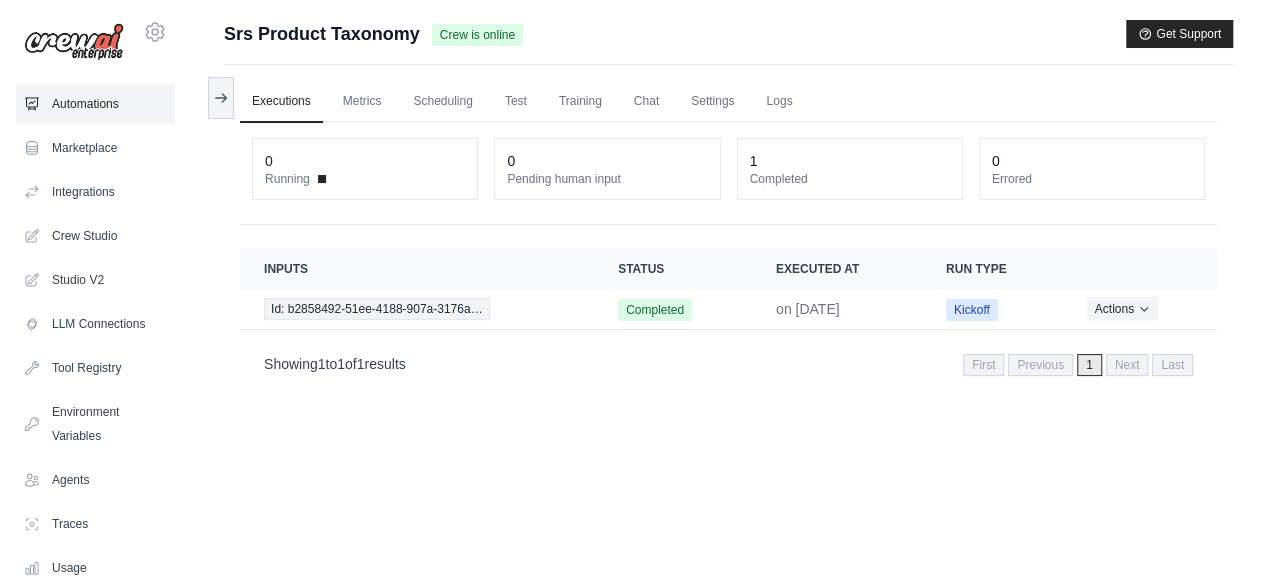 click on "Automations" at bounding box center [95, 104] 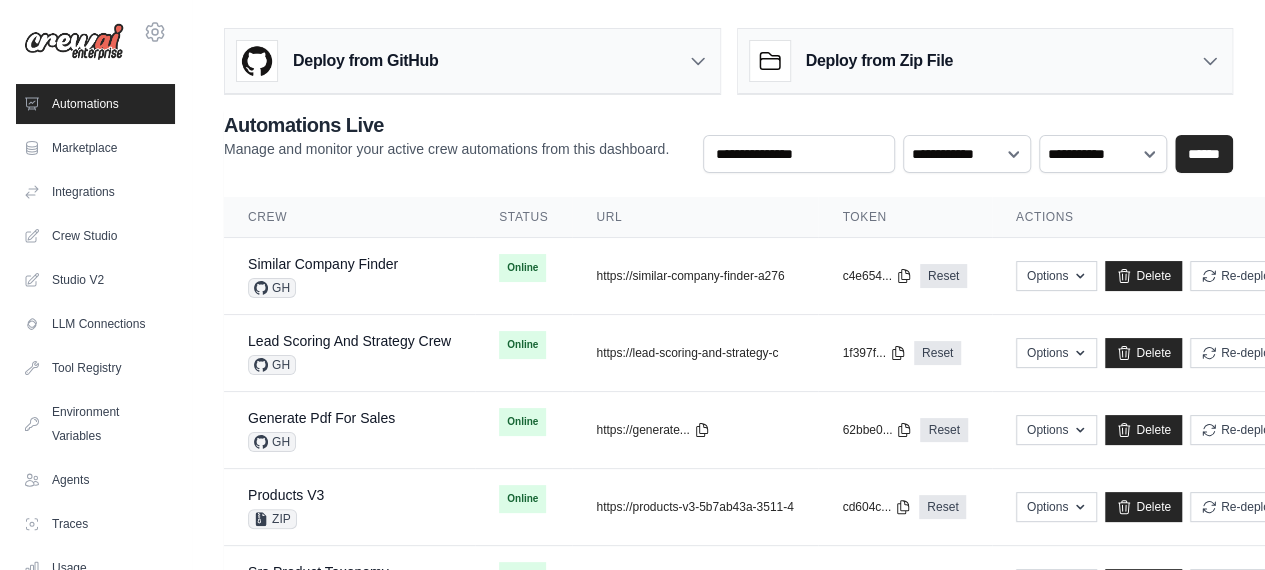scroll, scrollTop: 246, scrollLeft: 0, axis: vertical 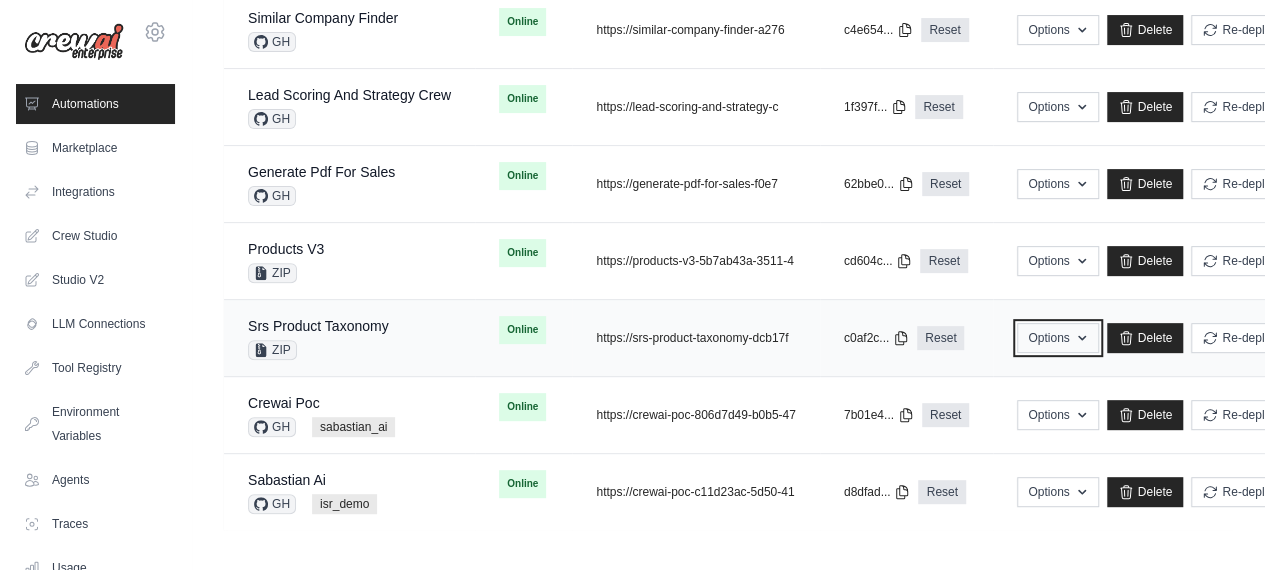 click on "Options" at bounding box center [1057, 338] 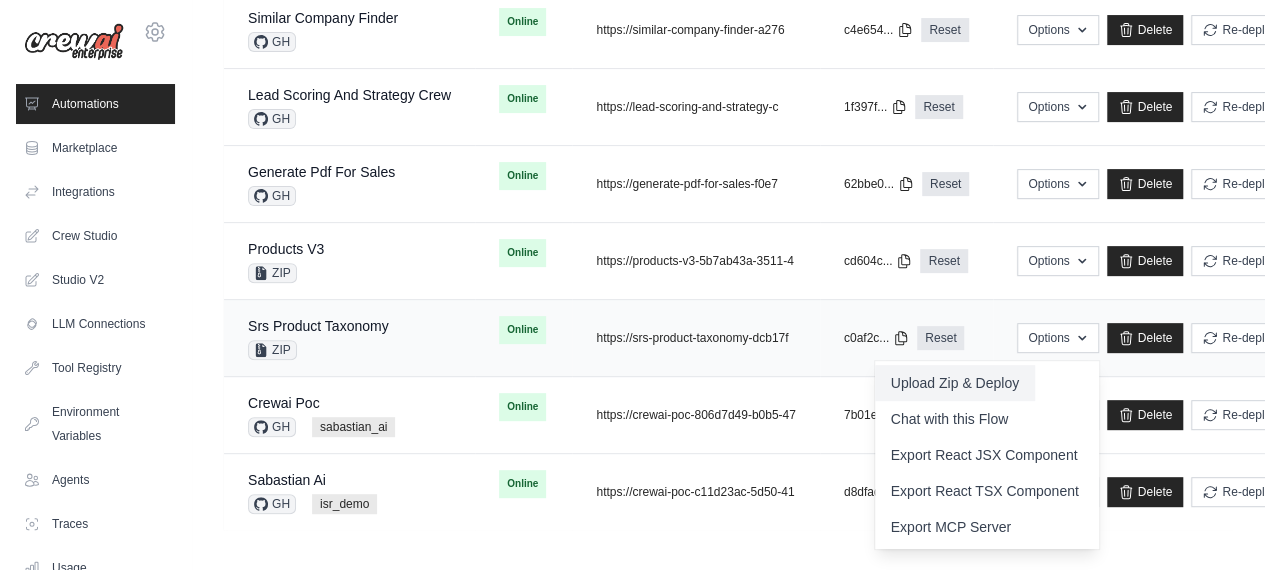 click on "Upload Zip & Deploy" at bounding box center (955, 383) 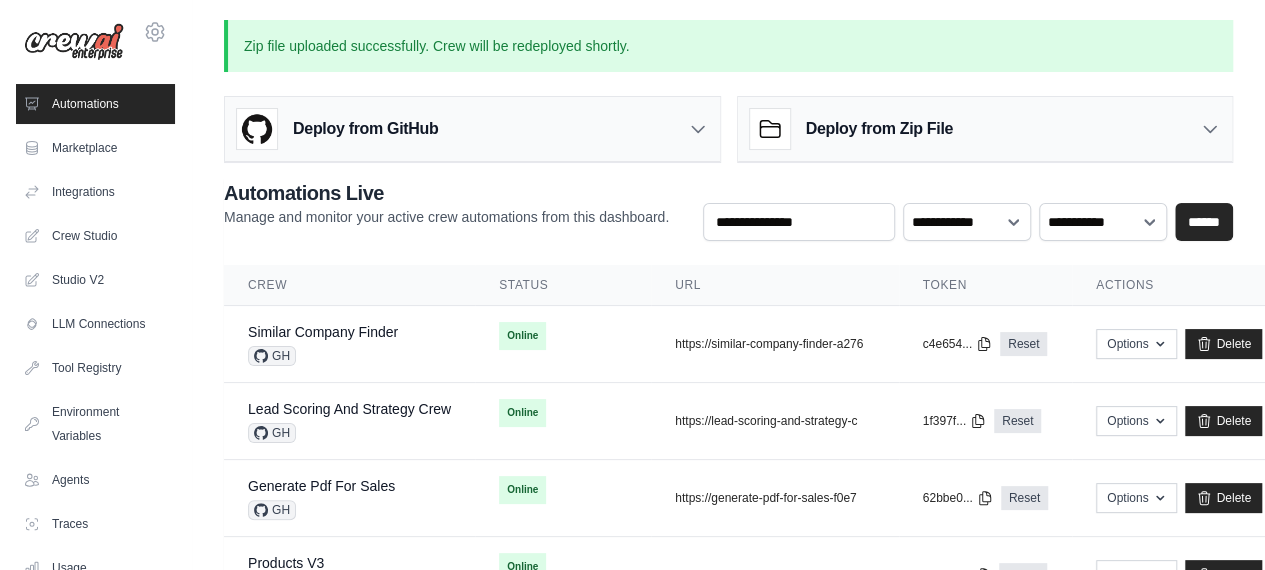 scroll, scrollTop: 314, scrollLeft: 0, axis: vertical 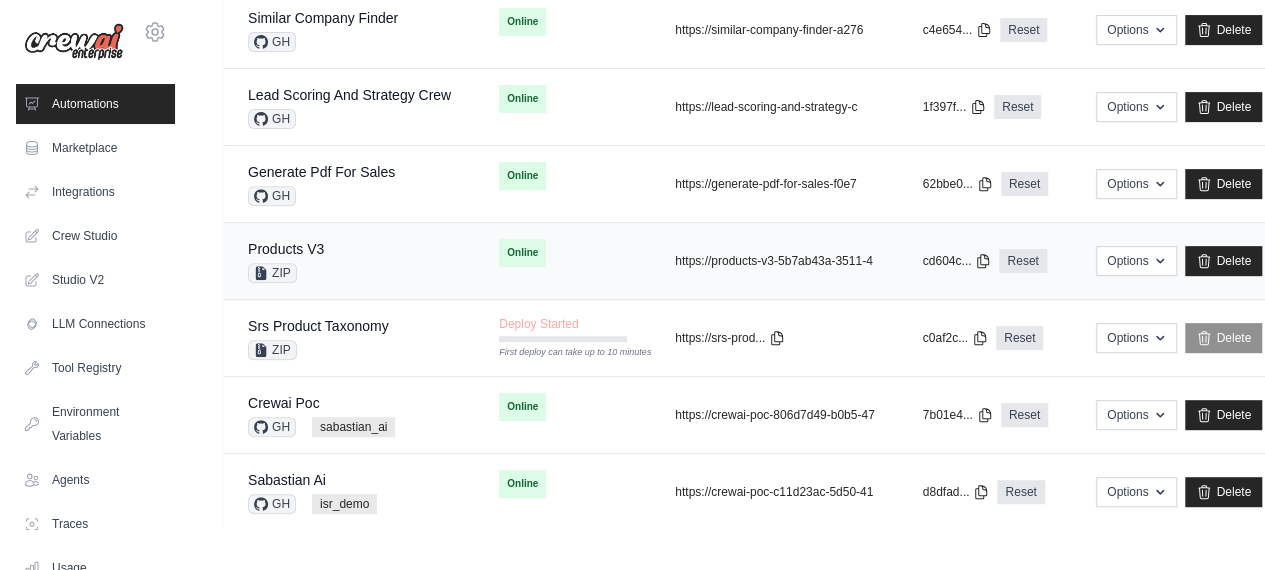 click on "copied
https://products-v3-5b7ab43a-3511-4" at bounding box center (774, 261) 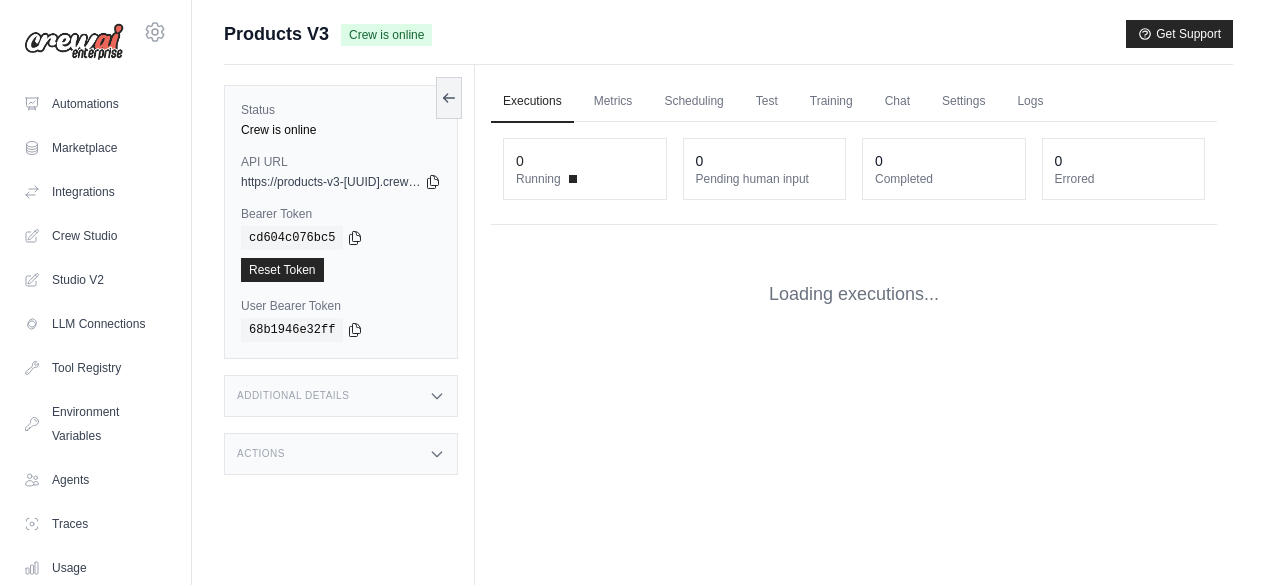 scroll, scrollTop: 0, scrollLeft: 0, axis: both 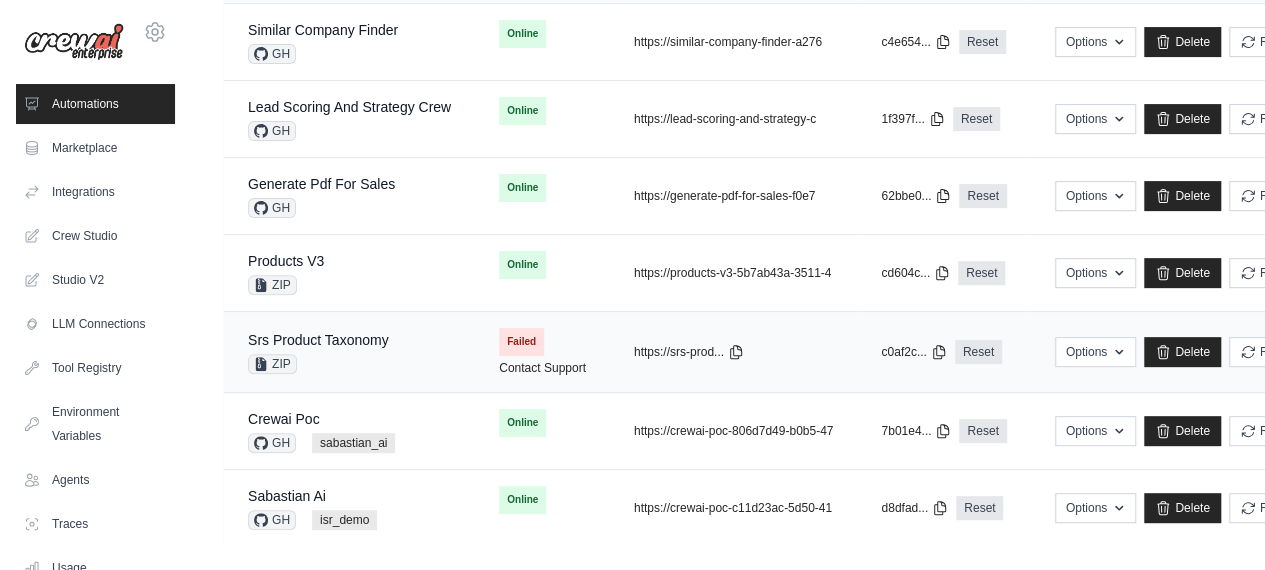 click on "Srs Product Taxonomy" at bounding box center [318, 340] 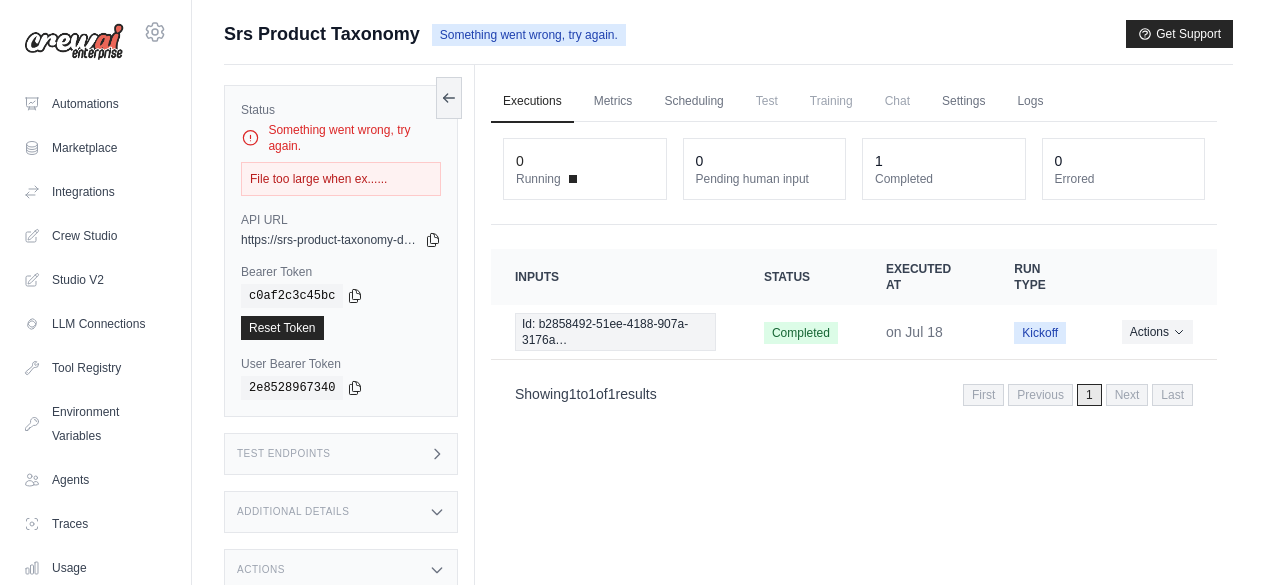 scroll, scrollTop: 0, scrollLeft: 0, axis: both 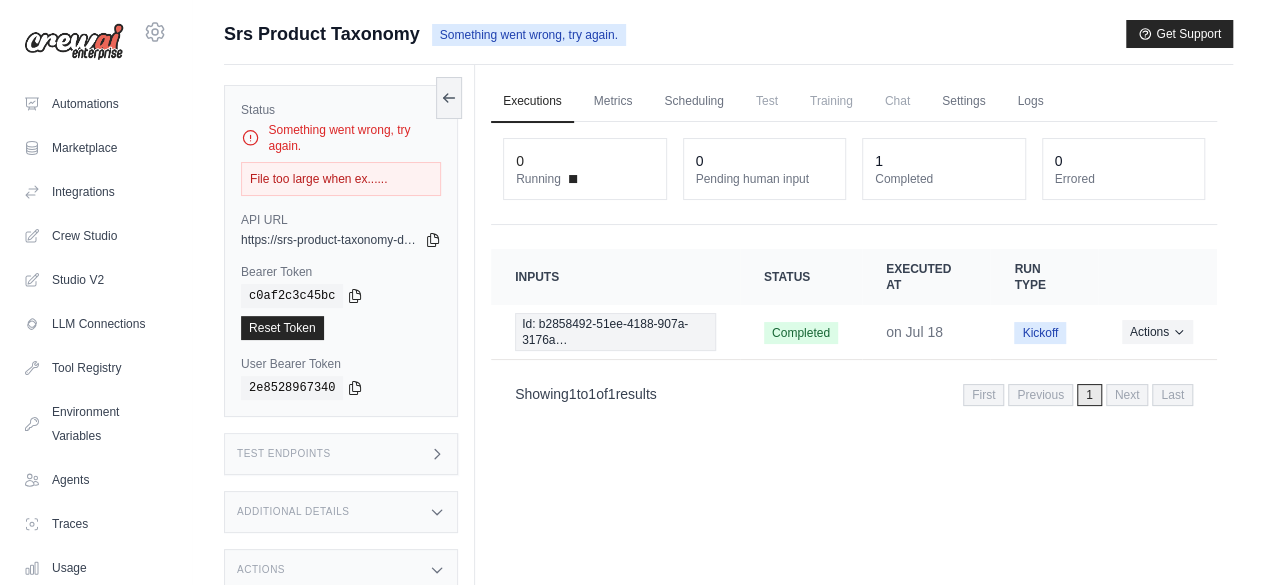 click on "File too large when ex......" at bounding box center (341, 179) 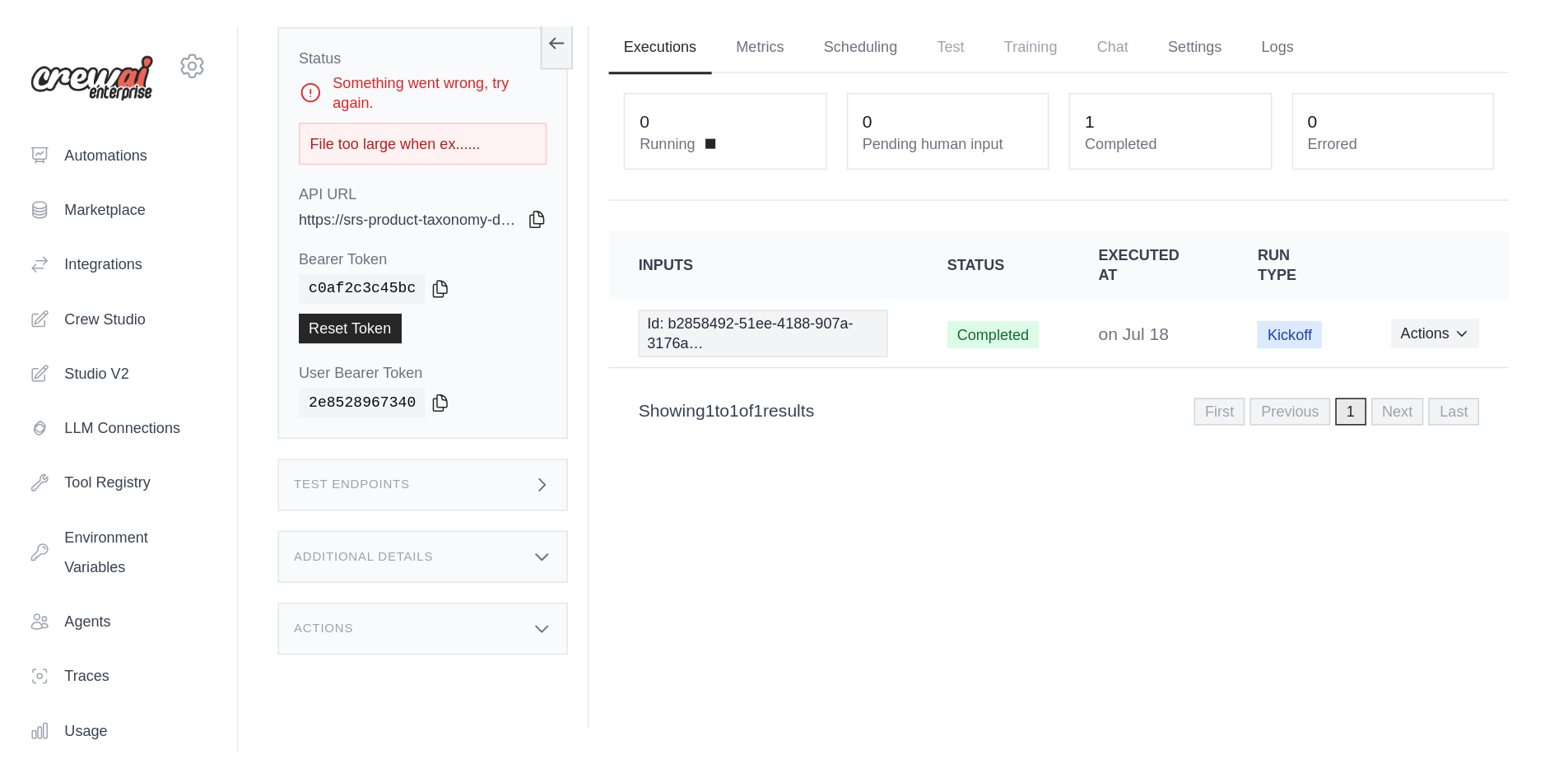 scroll, scrollTop: 70, scrollLeft: 0, axis: vertical 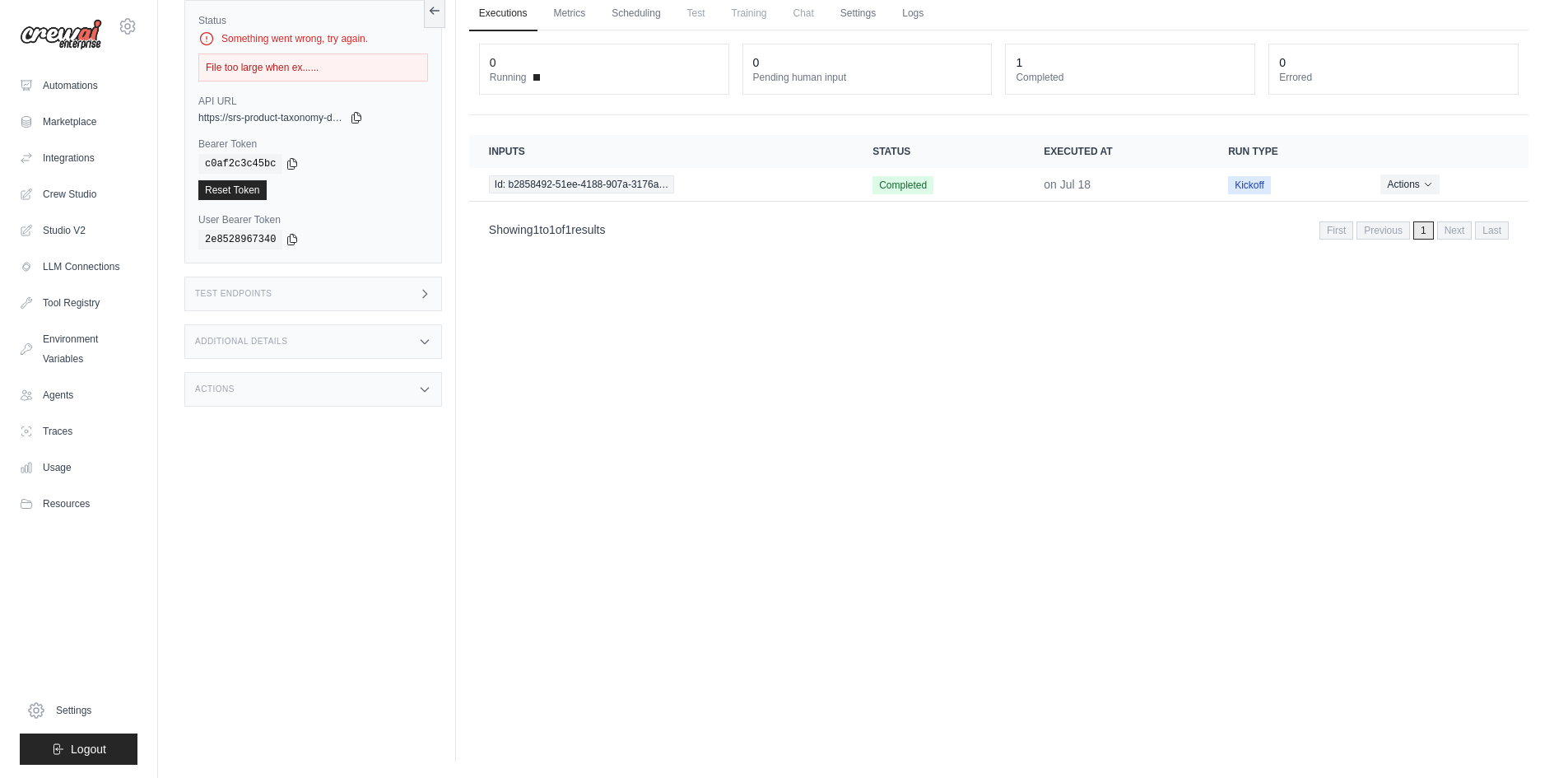 click on "File too large when ex......" at bounding box center (313, 68) 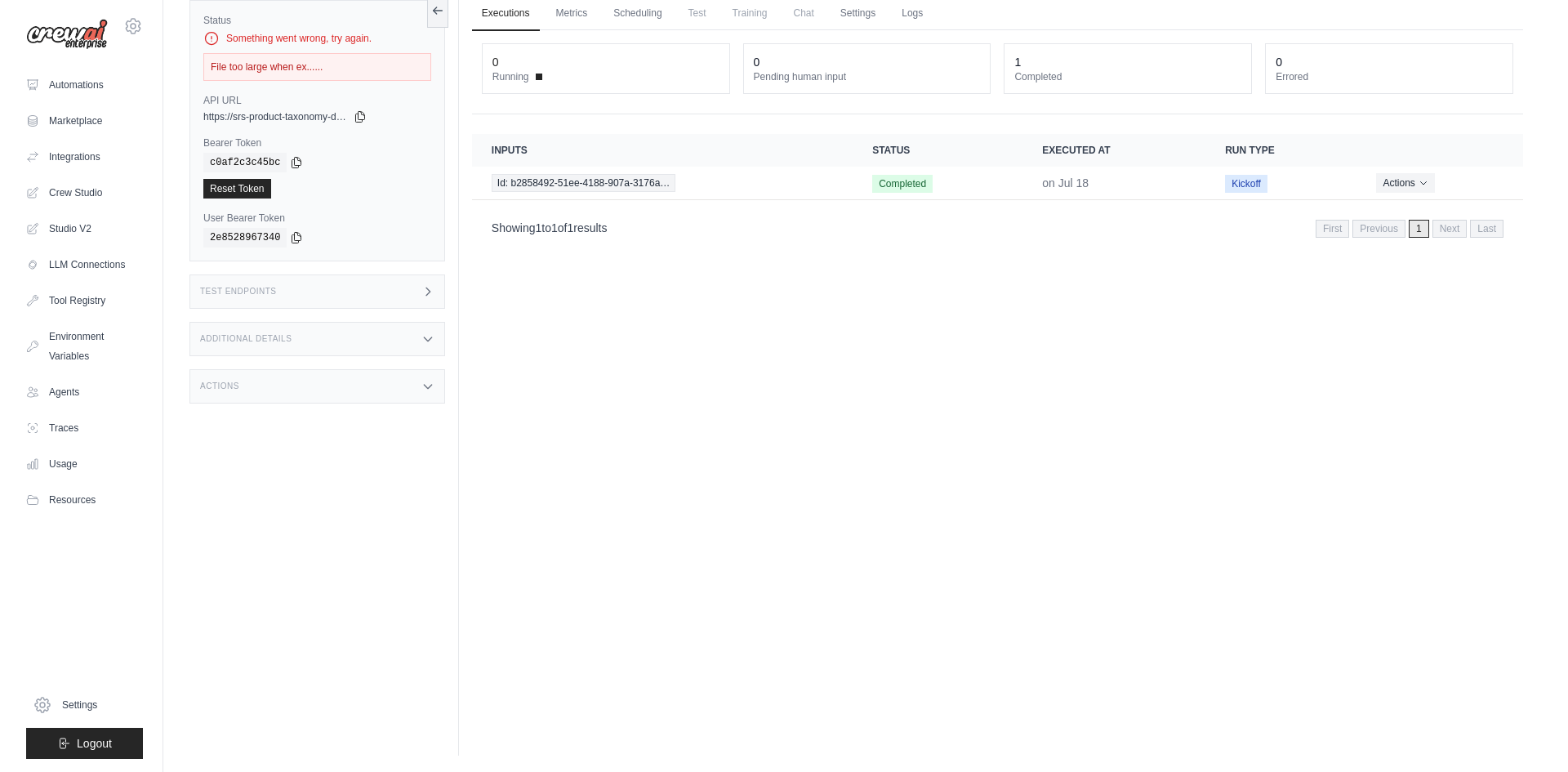 scroll, scrollTop: 0, scrollLeft: 0, axis: both 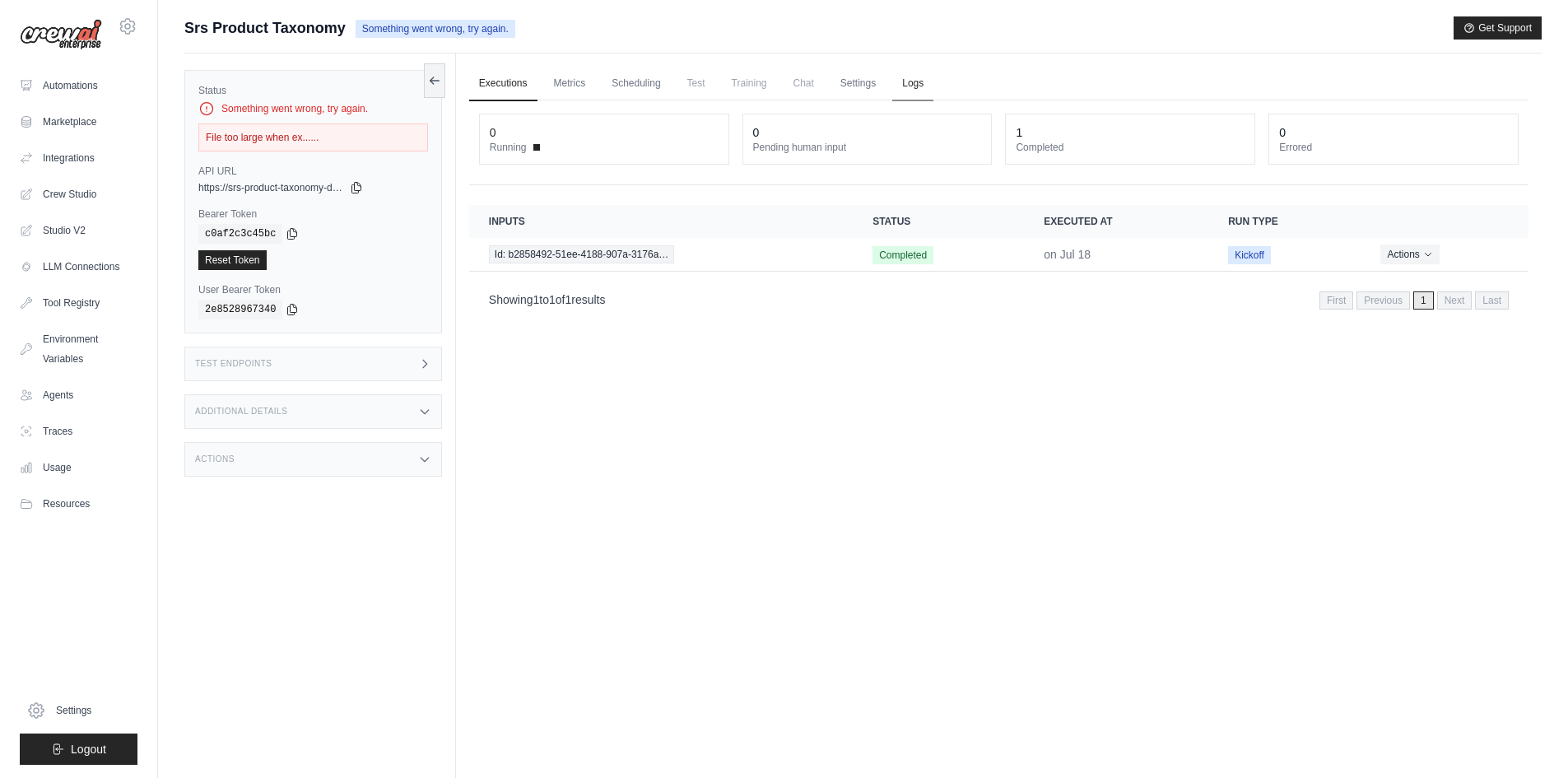 click on "Logs" at bounding box center [913, 84] 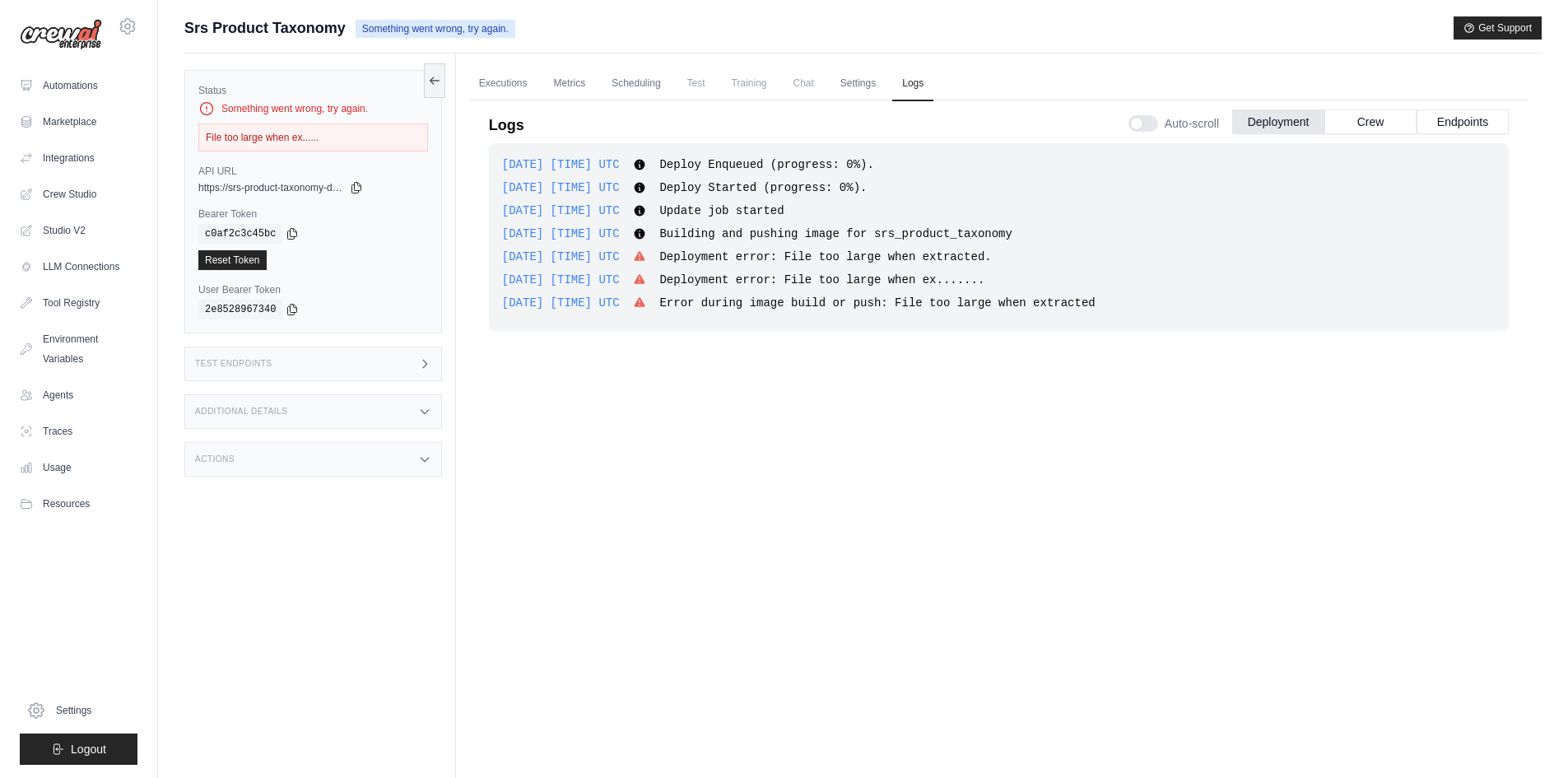click on "2025-08-05 06:03:32 UTC
Deploy Enqueued (progress: 0%).
Show more
Show less
2025-08-05 06:03:33 UTC
Deploy Started (progress: 0%).
Show more
Show less
2025-08-05 06:03:33 UTC
Update job started
Show more
." at bounding box center (998, 444) 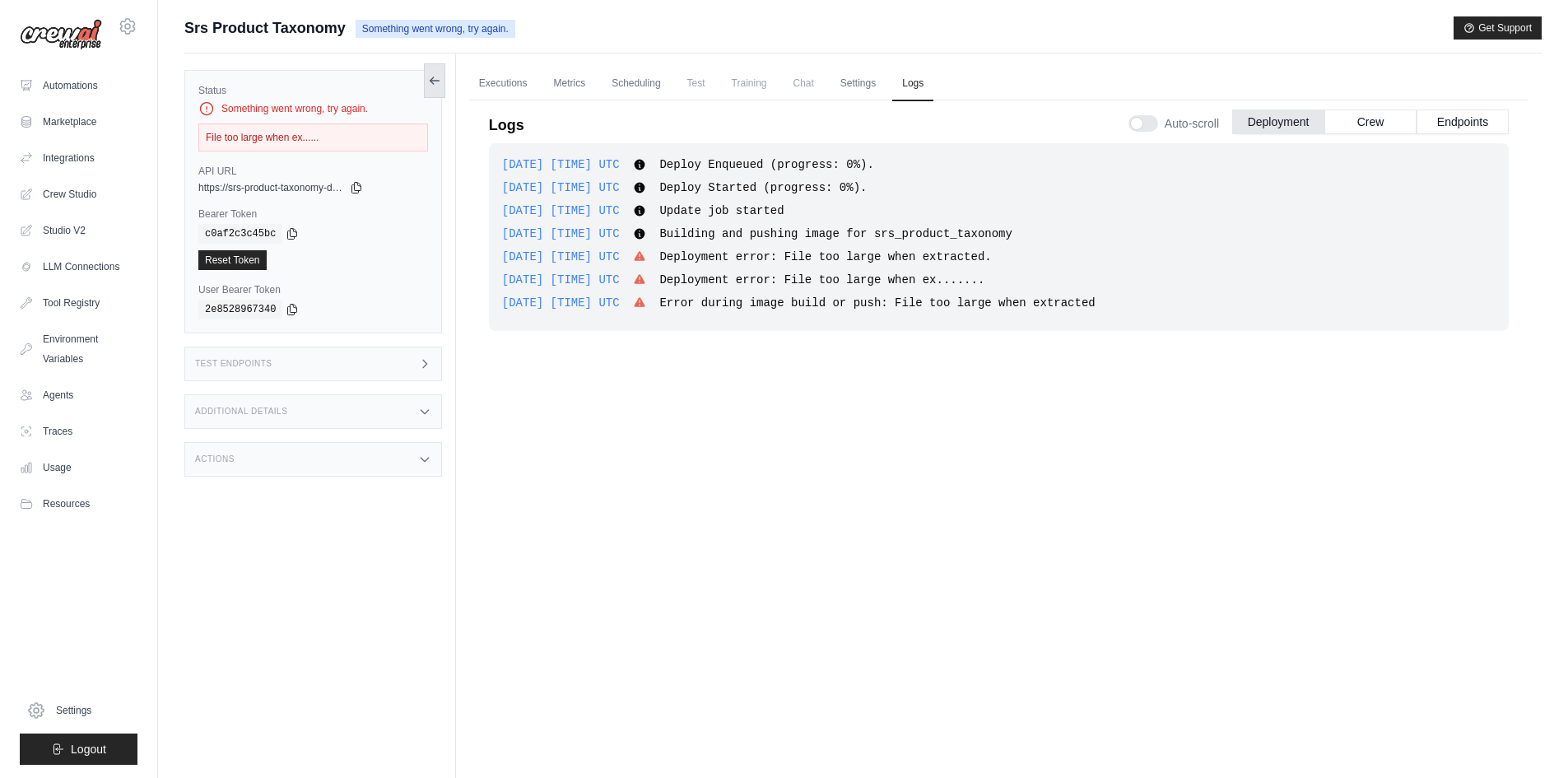 click at bounding box center [435, 81] 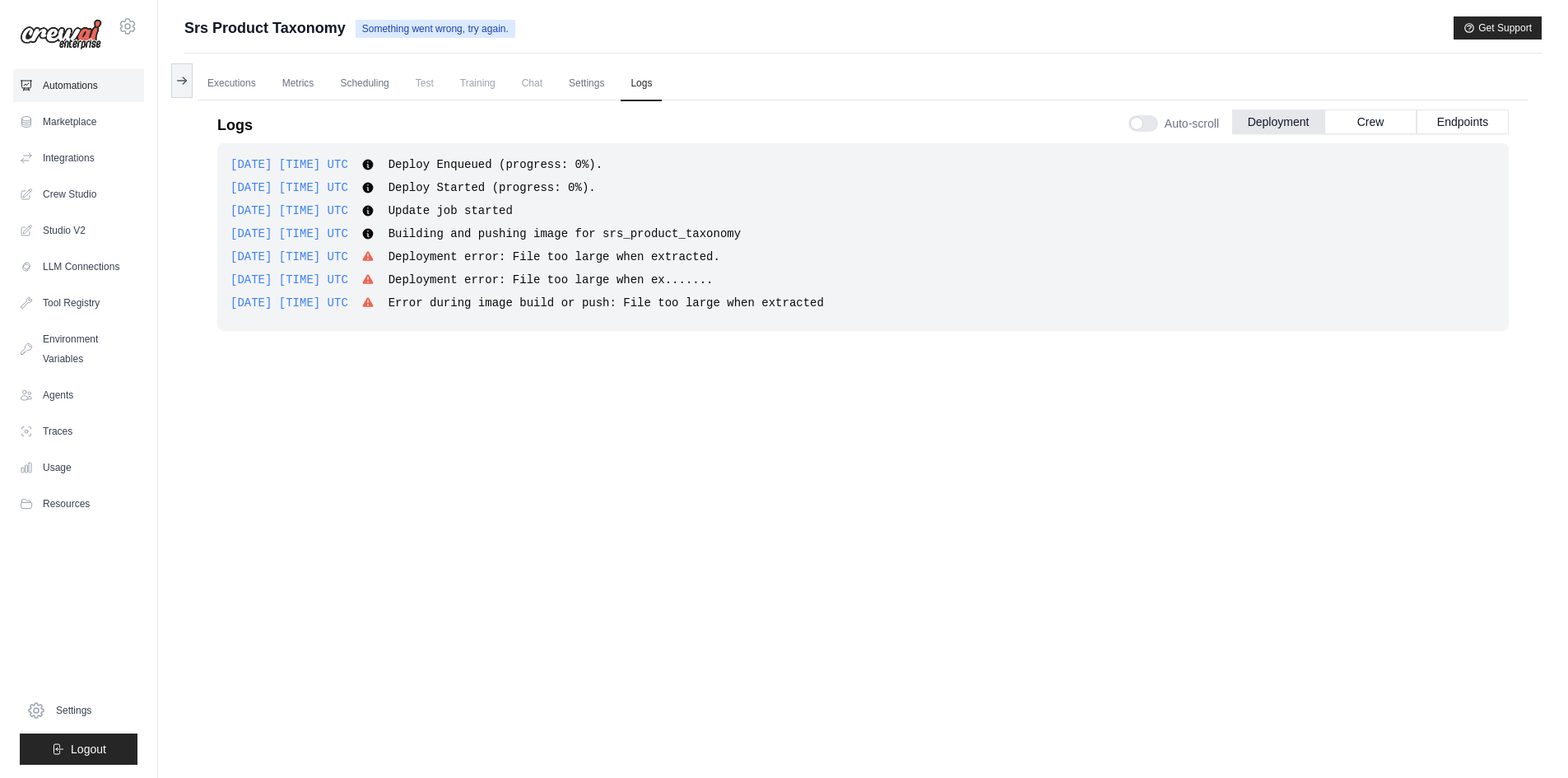 click on "Automations" at bounding box center [78, 86] 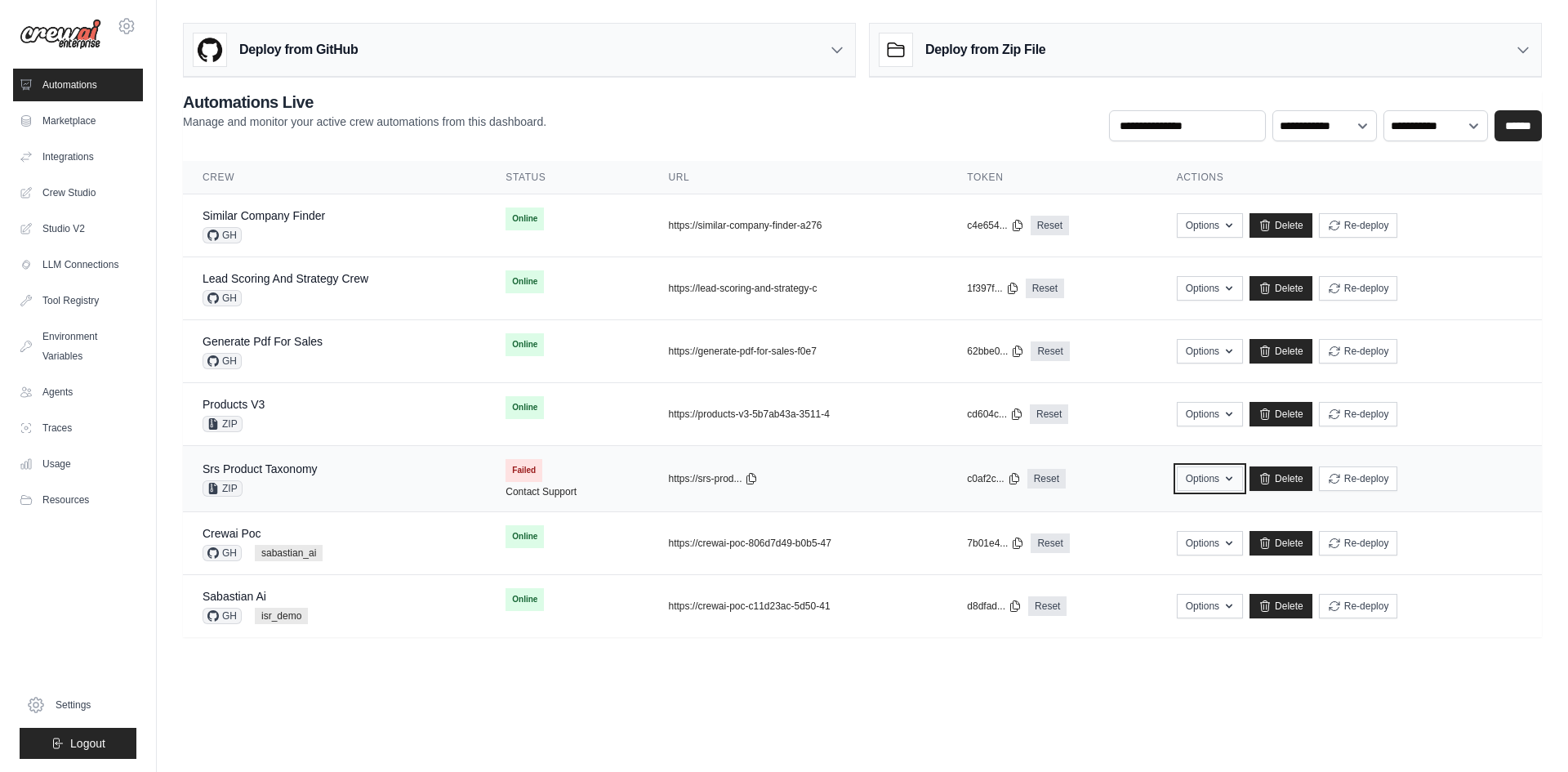click on "Options" at bounding box center (1209, 479) 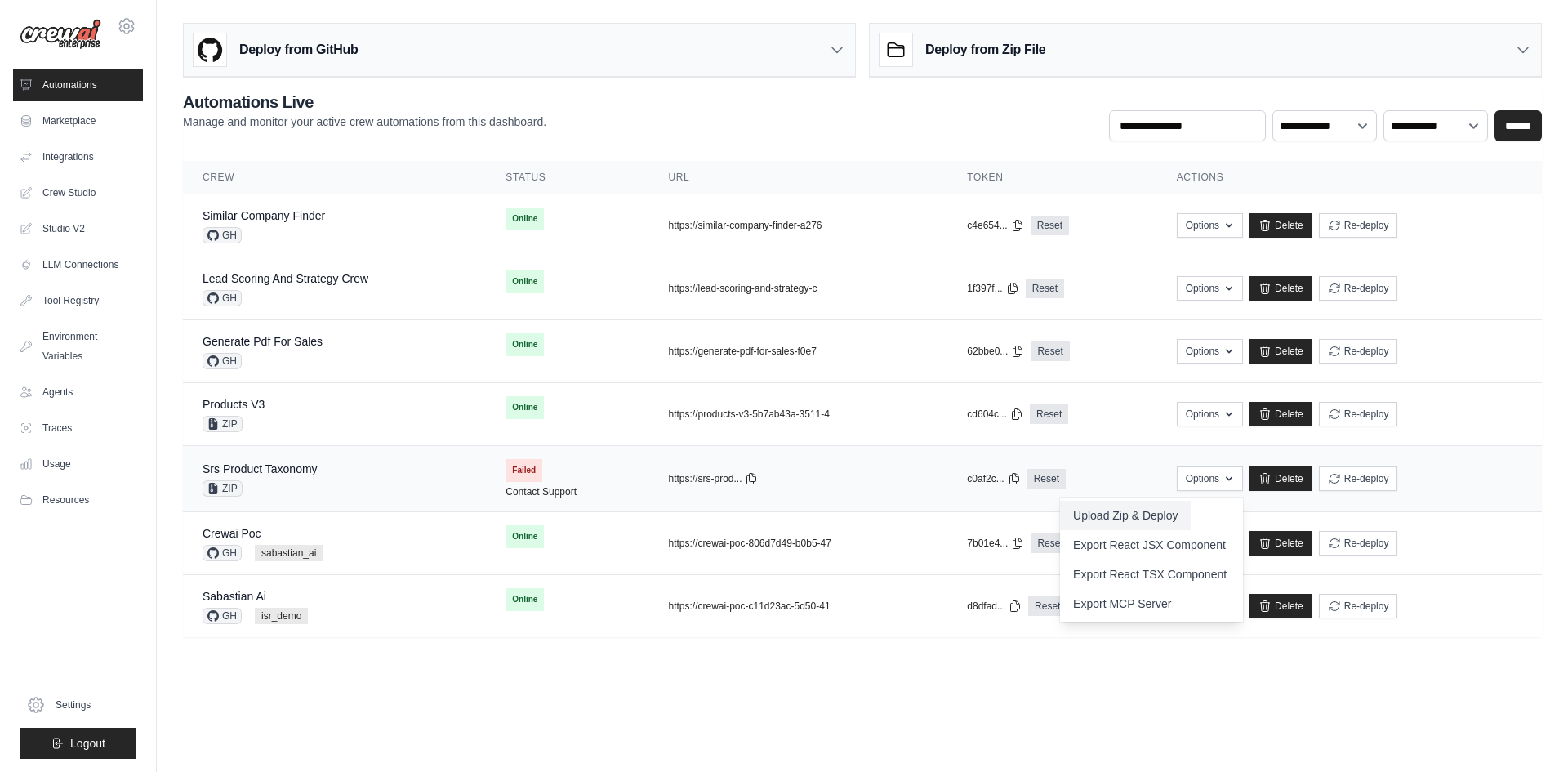 click on "Upload Zip & Deploy" at bounding box center (1125, 515) 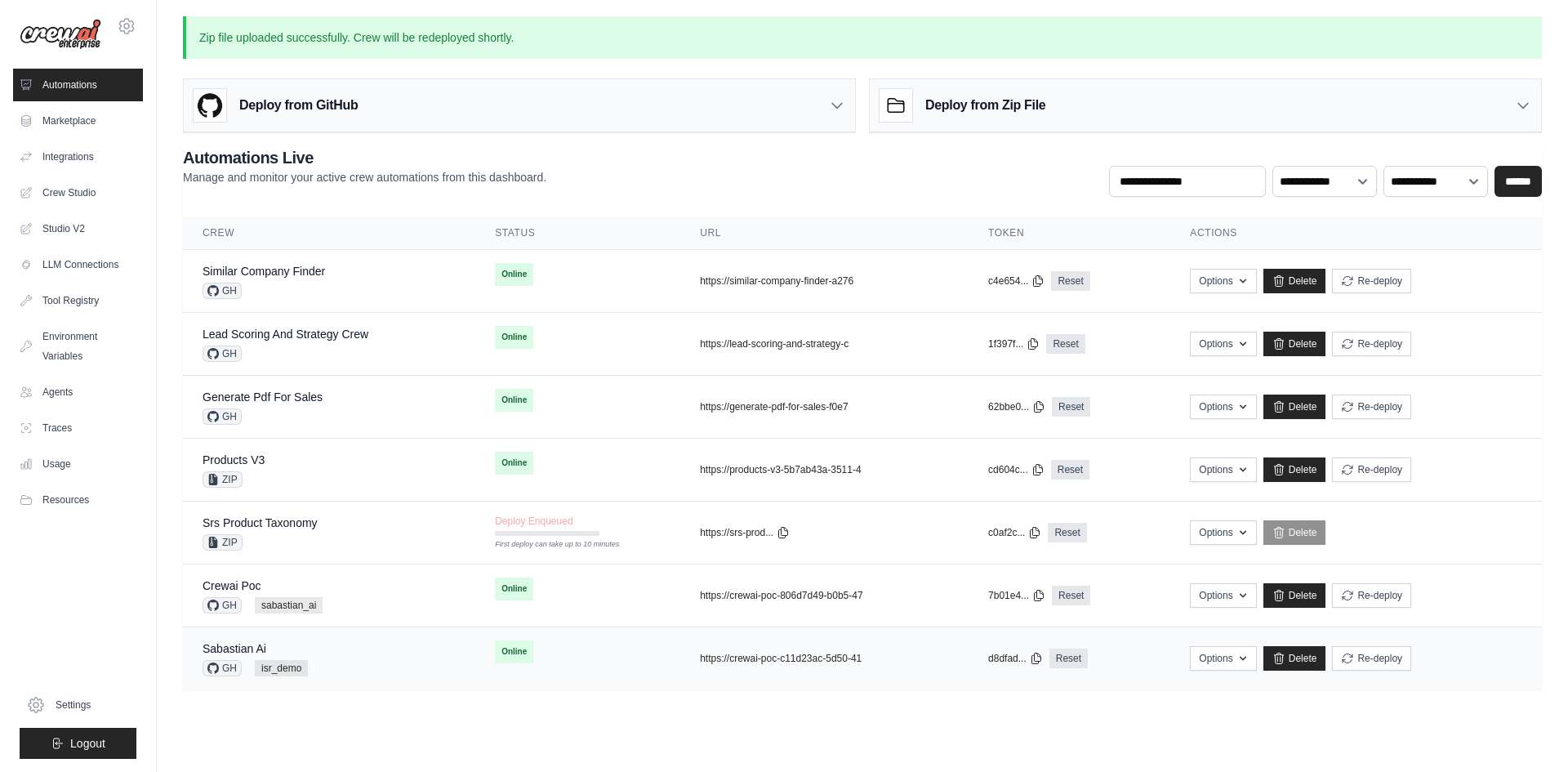 drag, startPoint x: 433, startPoint y: 373, endPoint x: 663, endPoint y: 636, distance: 349.38374 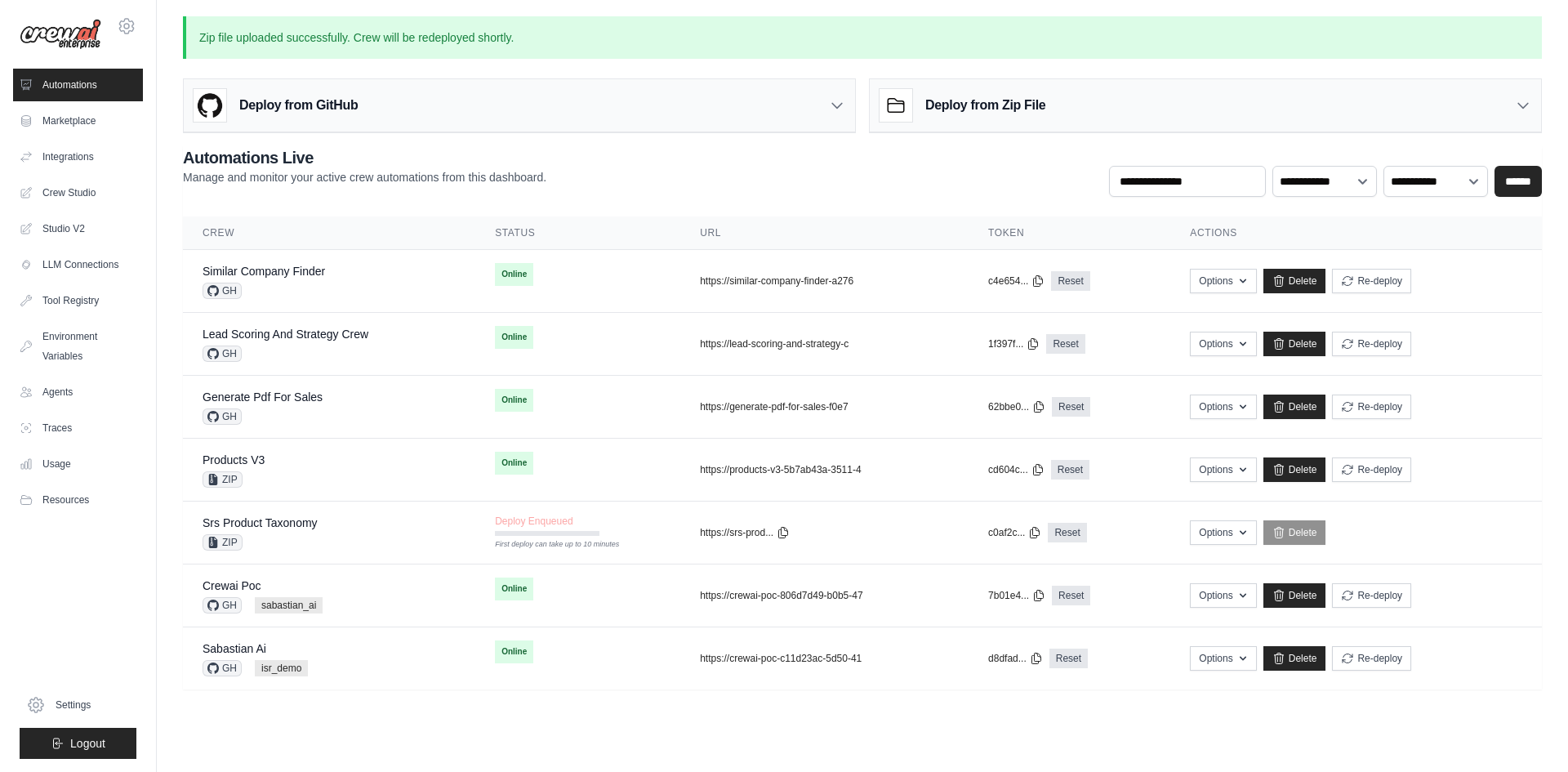 click on "**********" at bounding box center [862, 363] 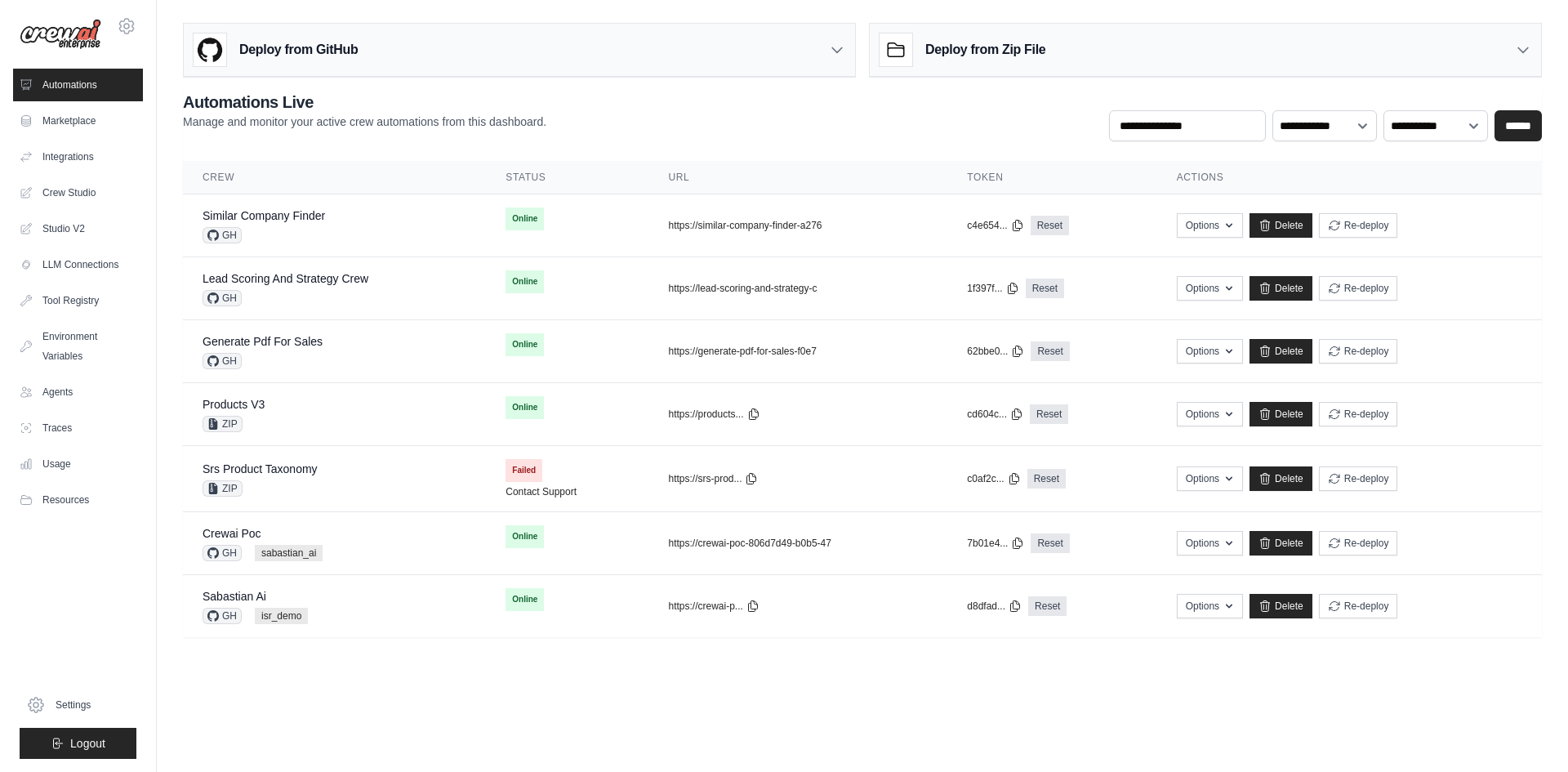 scroll, scrollTop: 0, scrollLeft: 0, axis: both 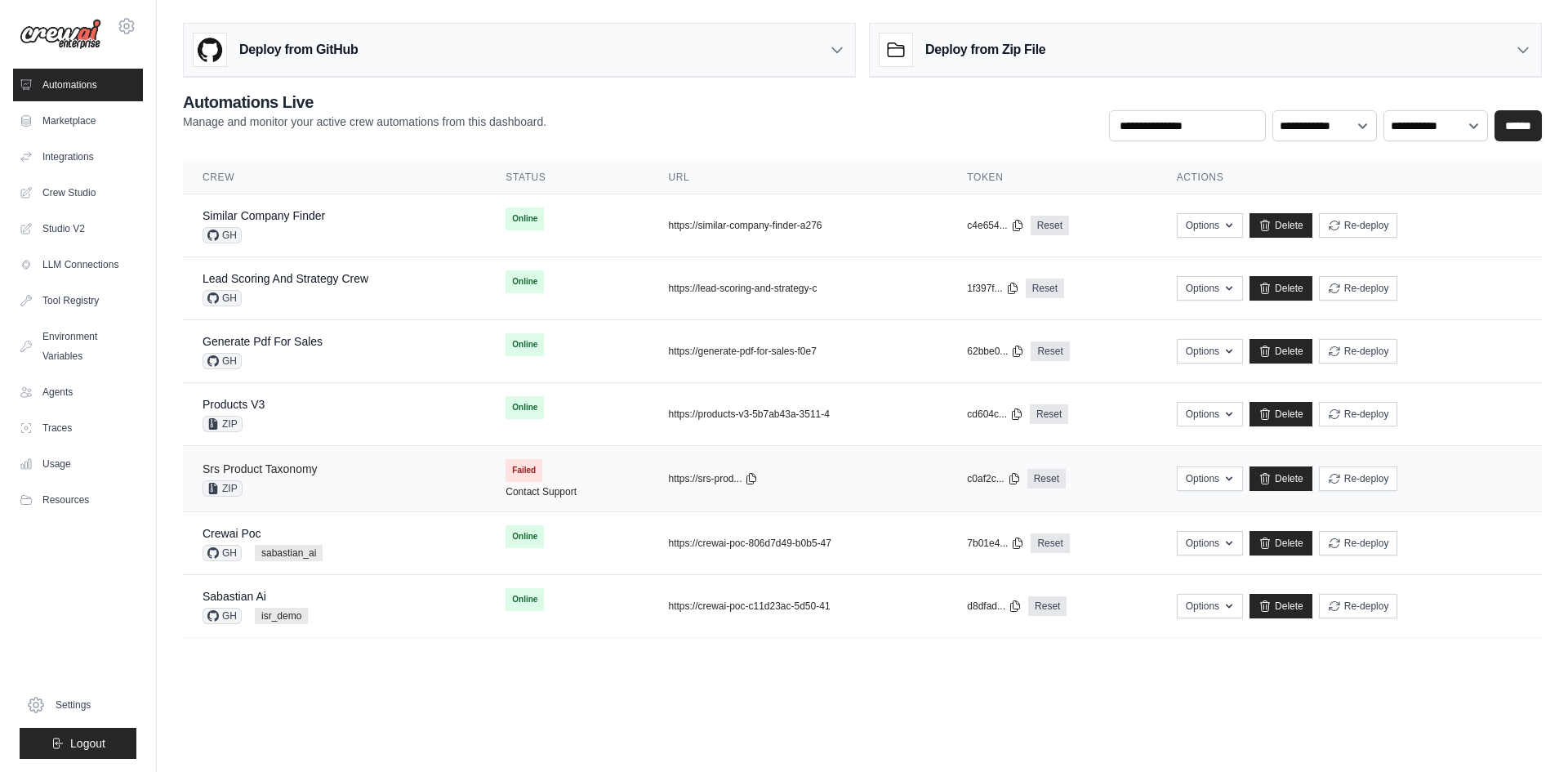 click on "Srs Product Taxonomy" at bounding box center (260, 469) 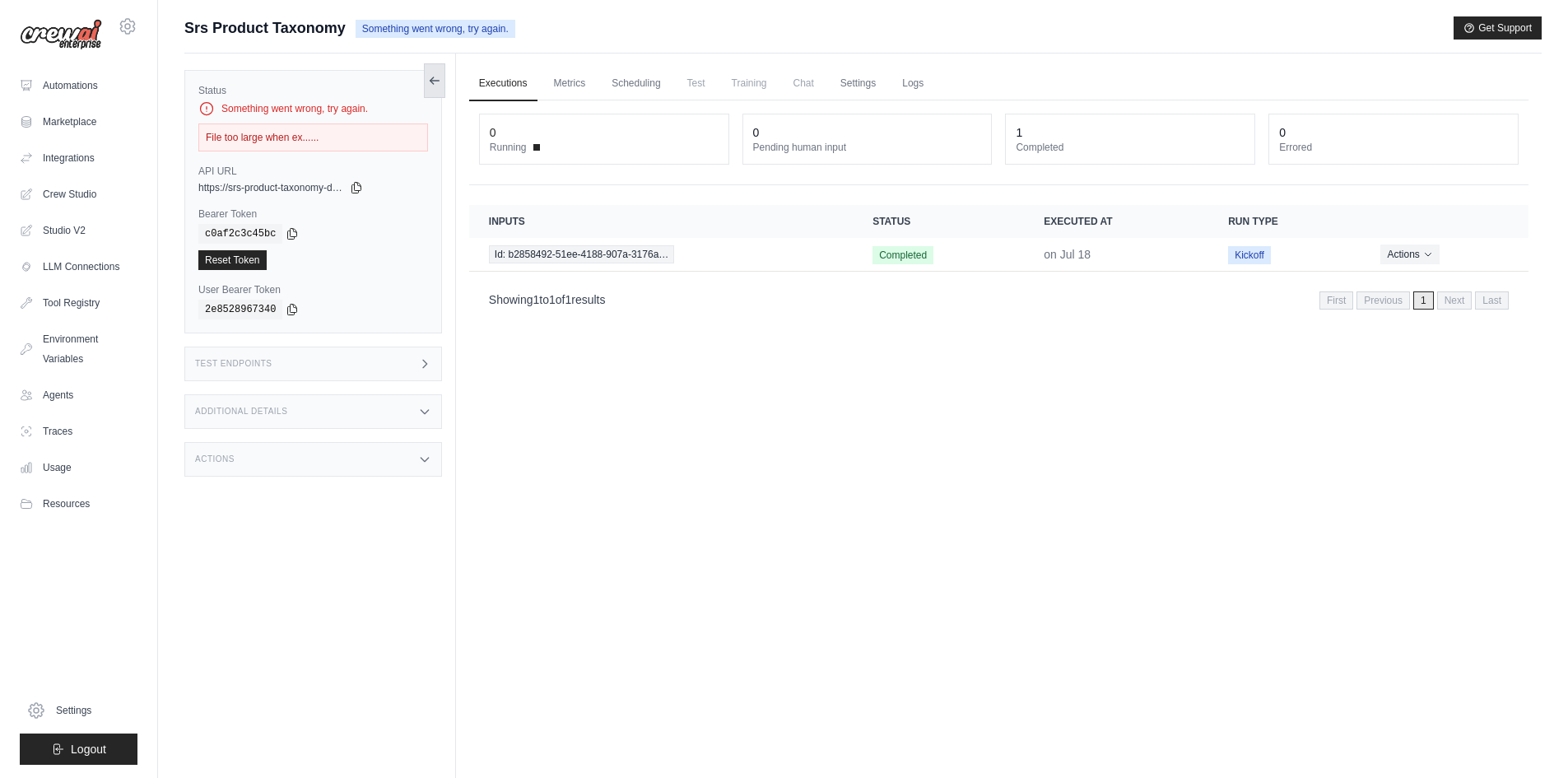 click 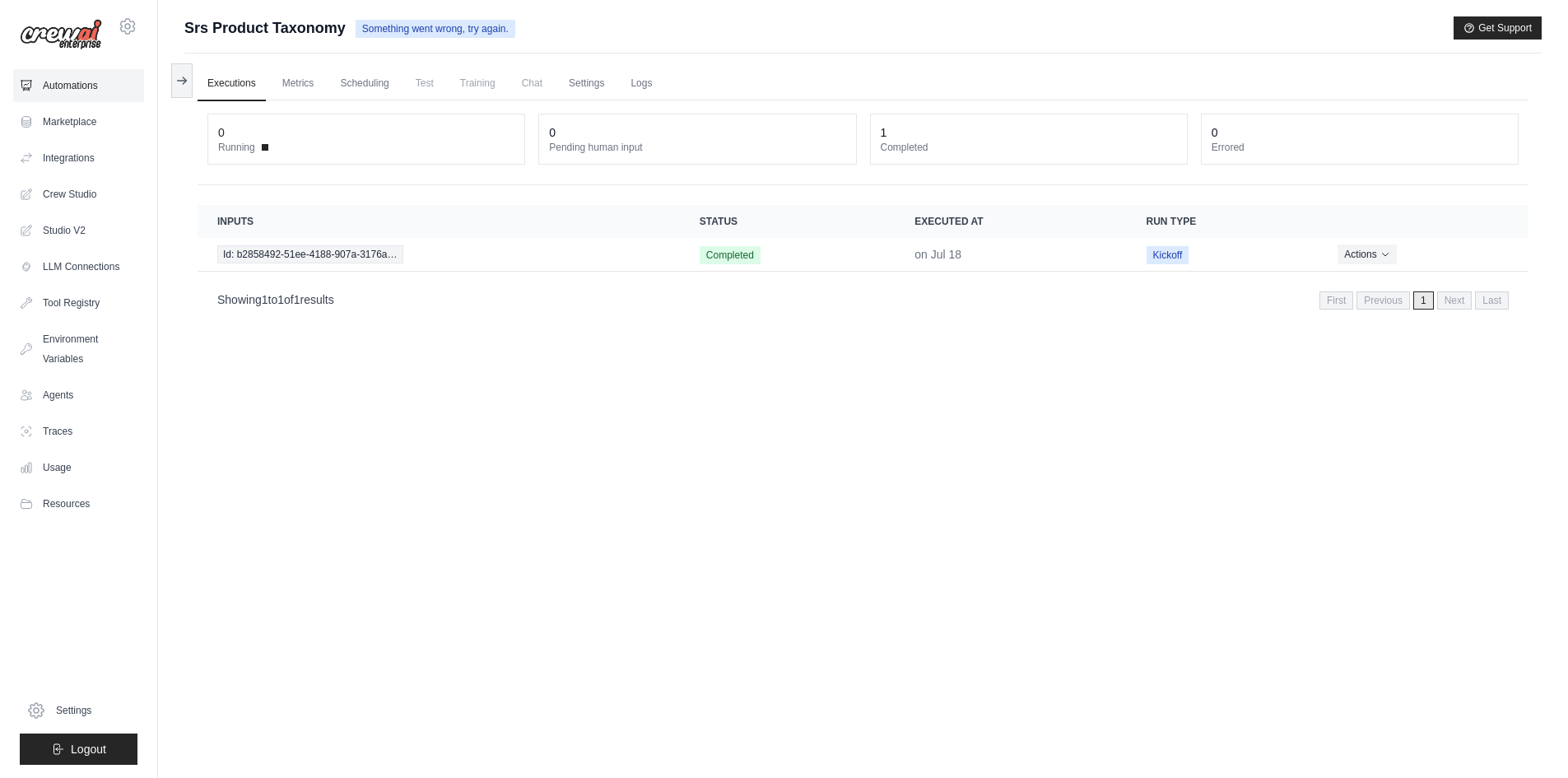 click on "Automations" at bounding box center (78, 86) 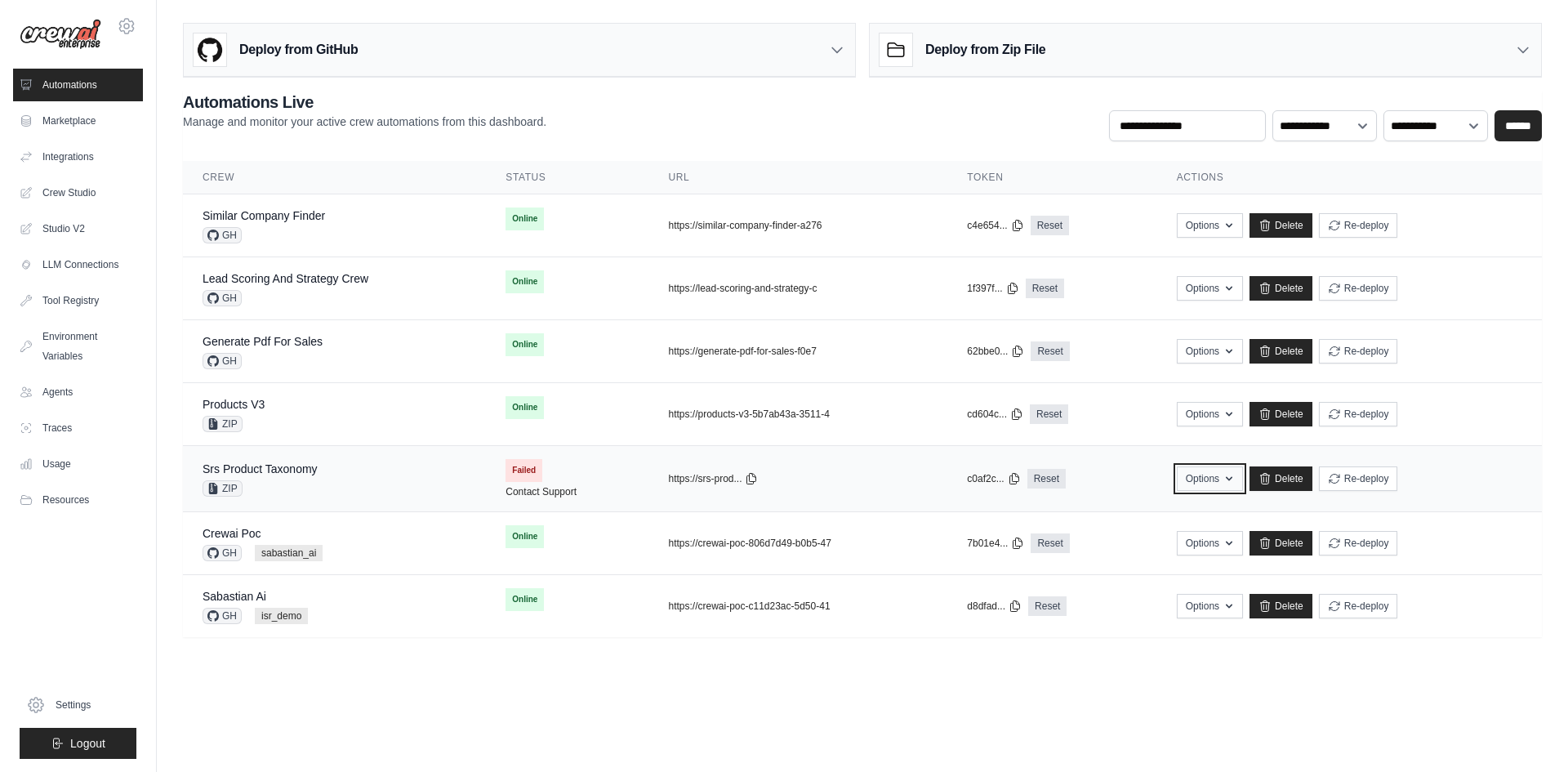 click on "Options" at bounding box center (1209, 479) 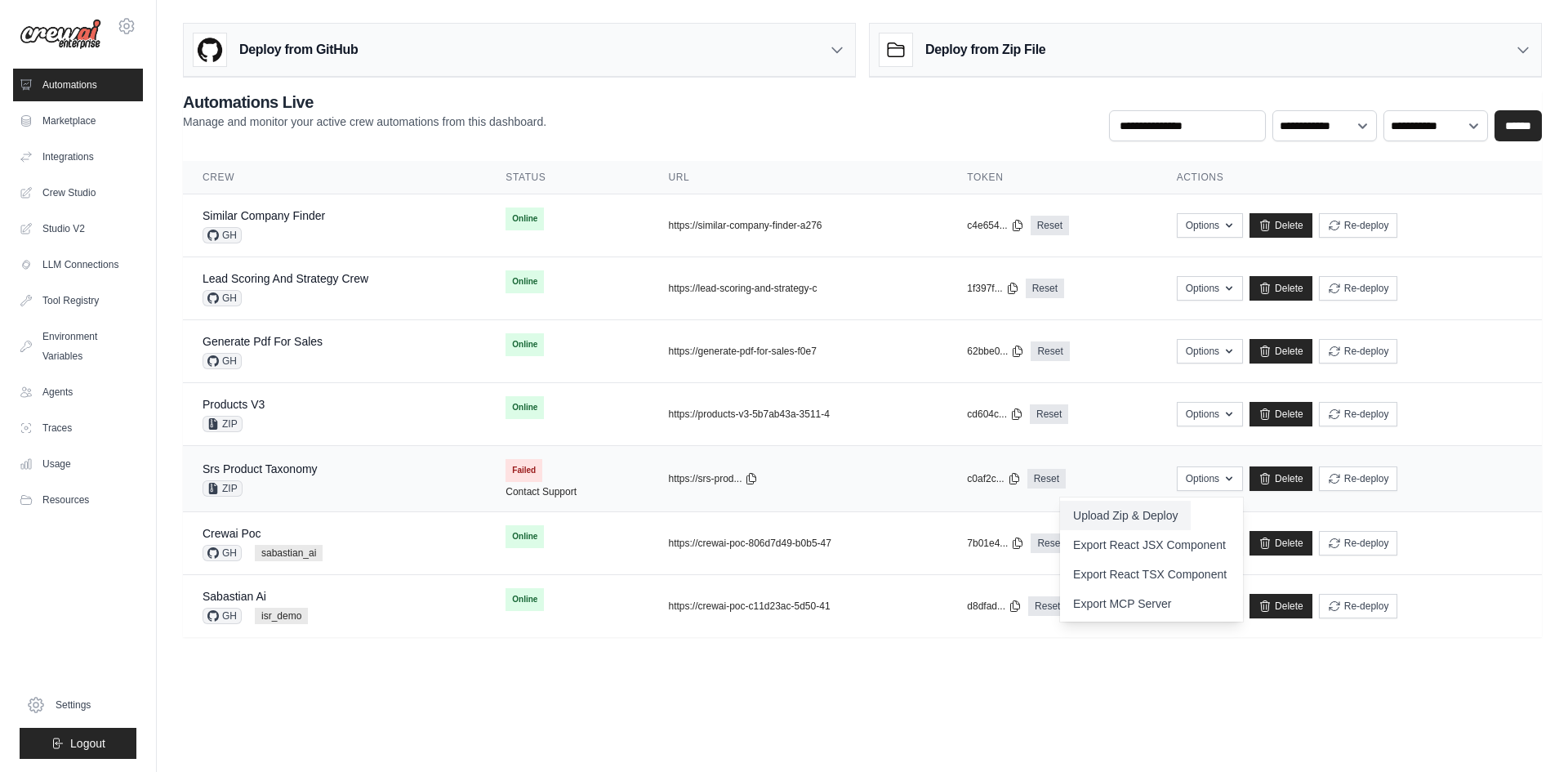 click on "Upload Zip & Deploy" at bounding box center (1125, 515) 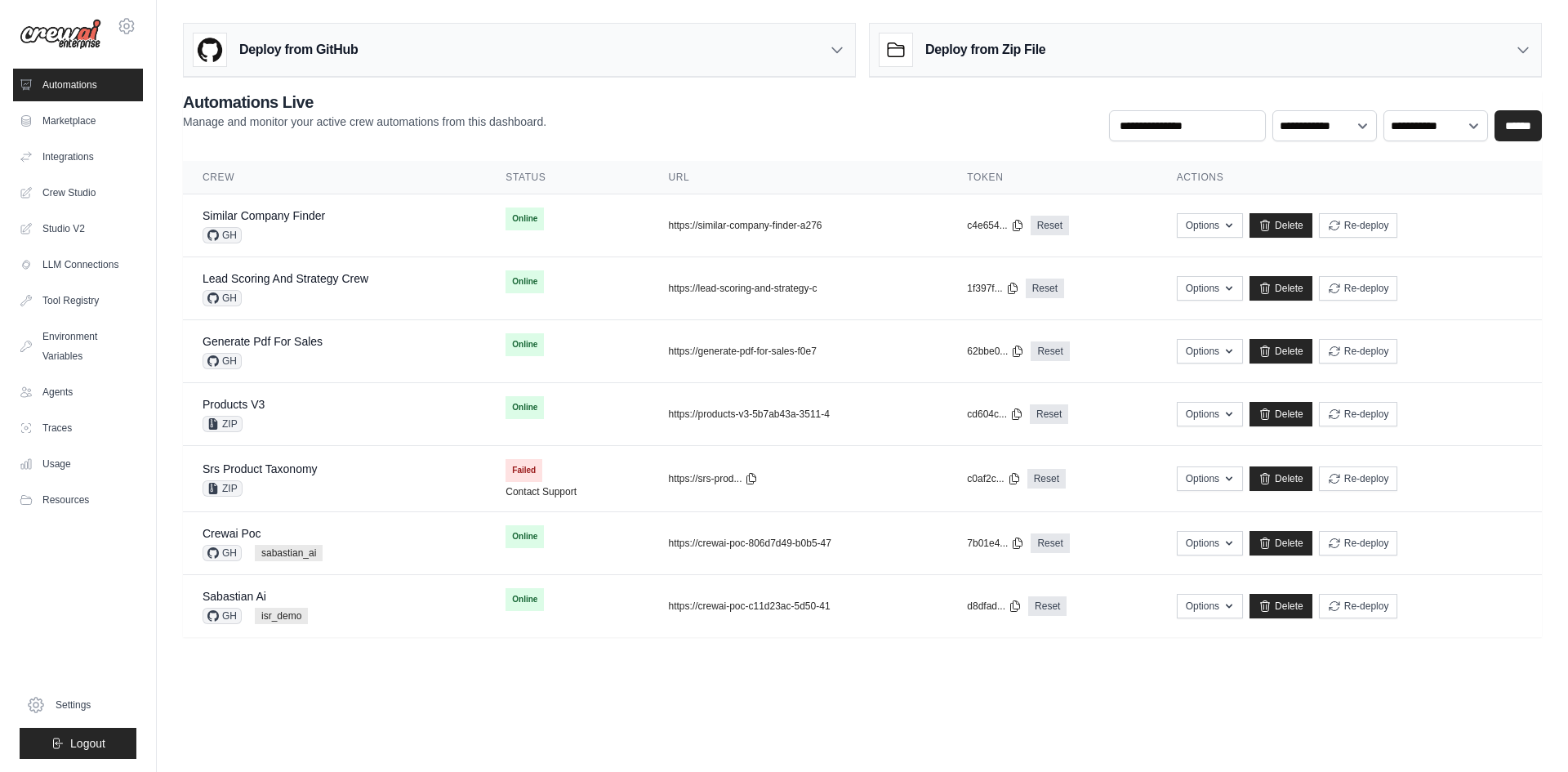 scroll, scrollTop: 0, scrollLeft: 0, axis: both 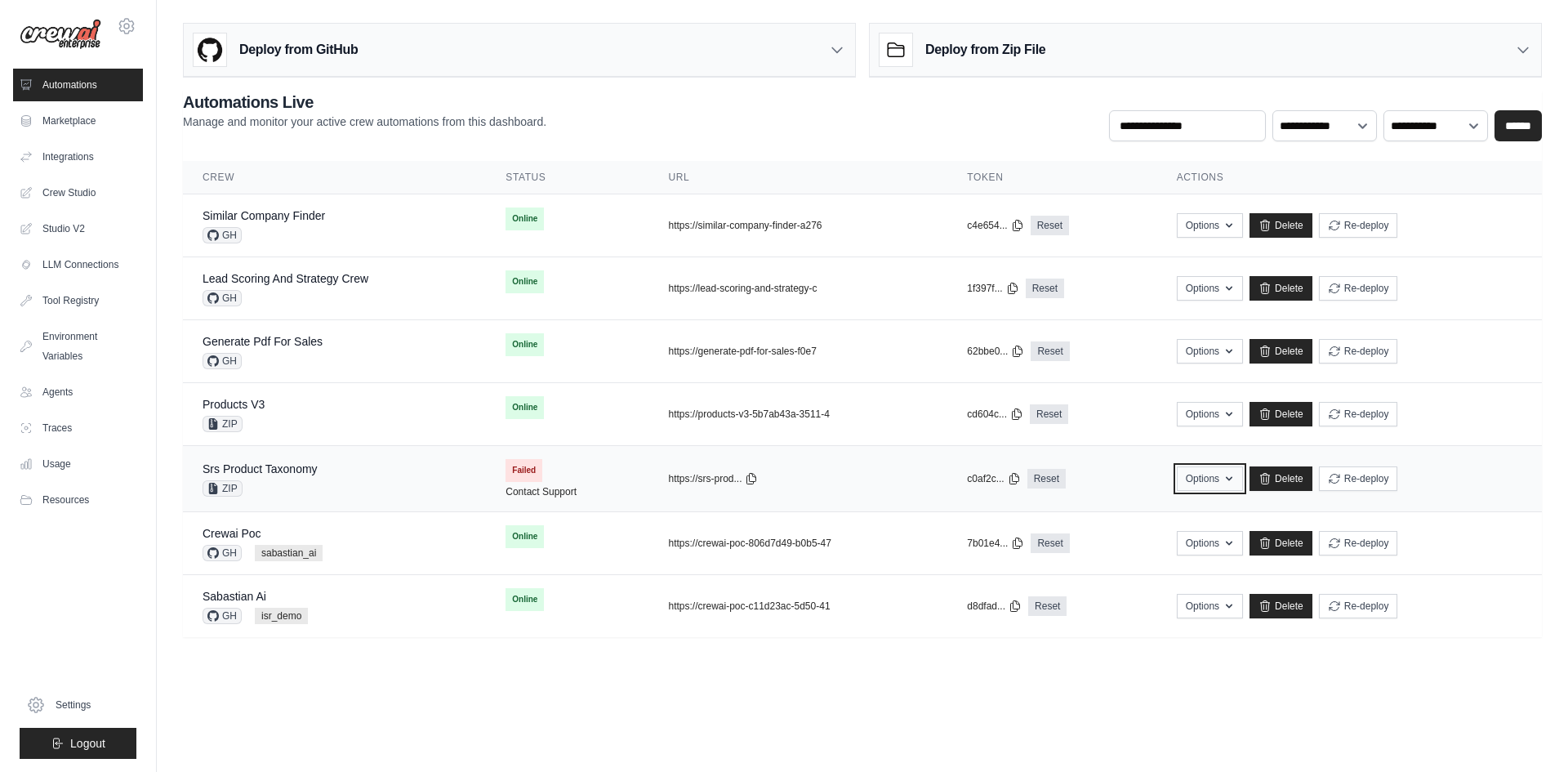 click on "Options" at bounding box center (1209, 479) 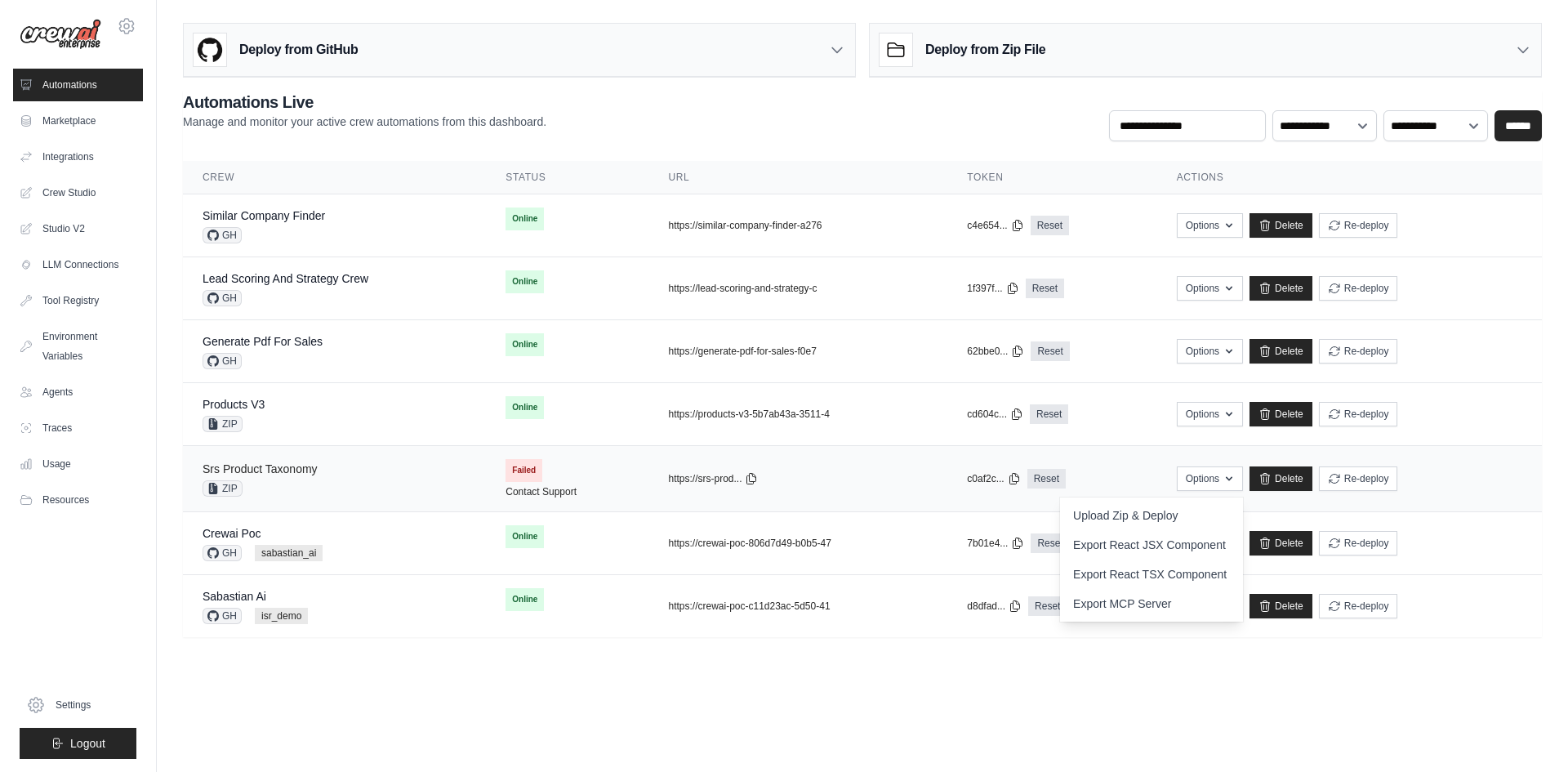 click on "Srs Product Taxonomy" at bounding box center [260, 469] 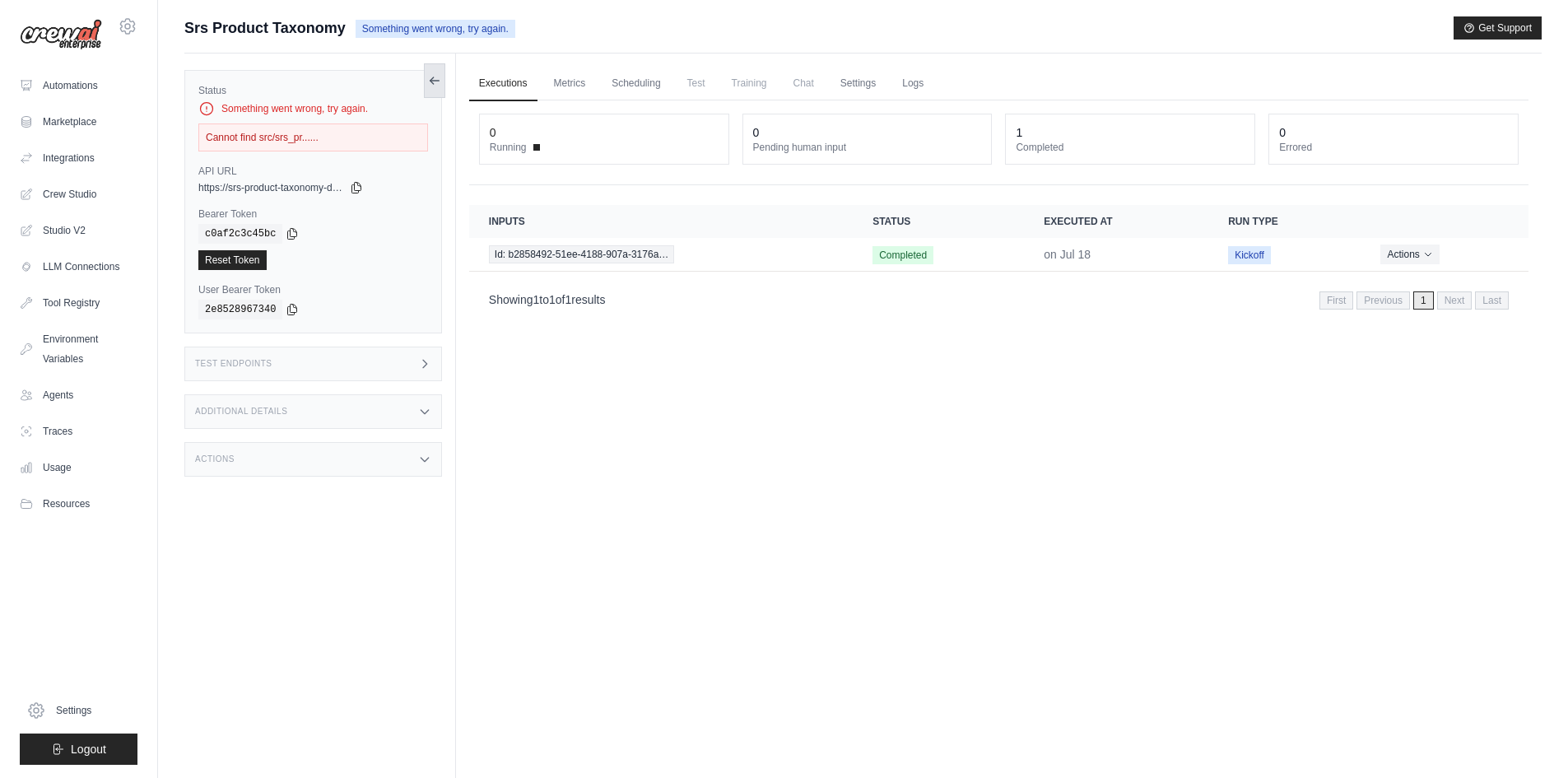 click 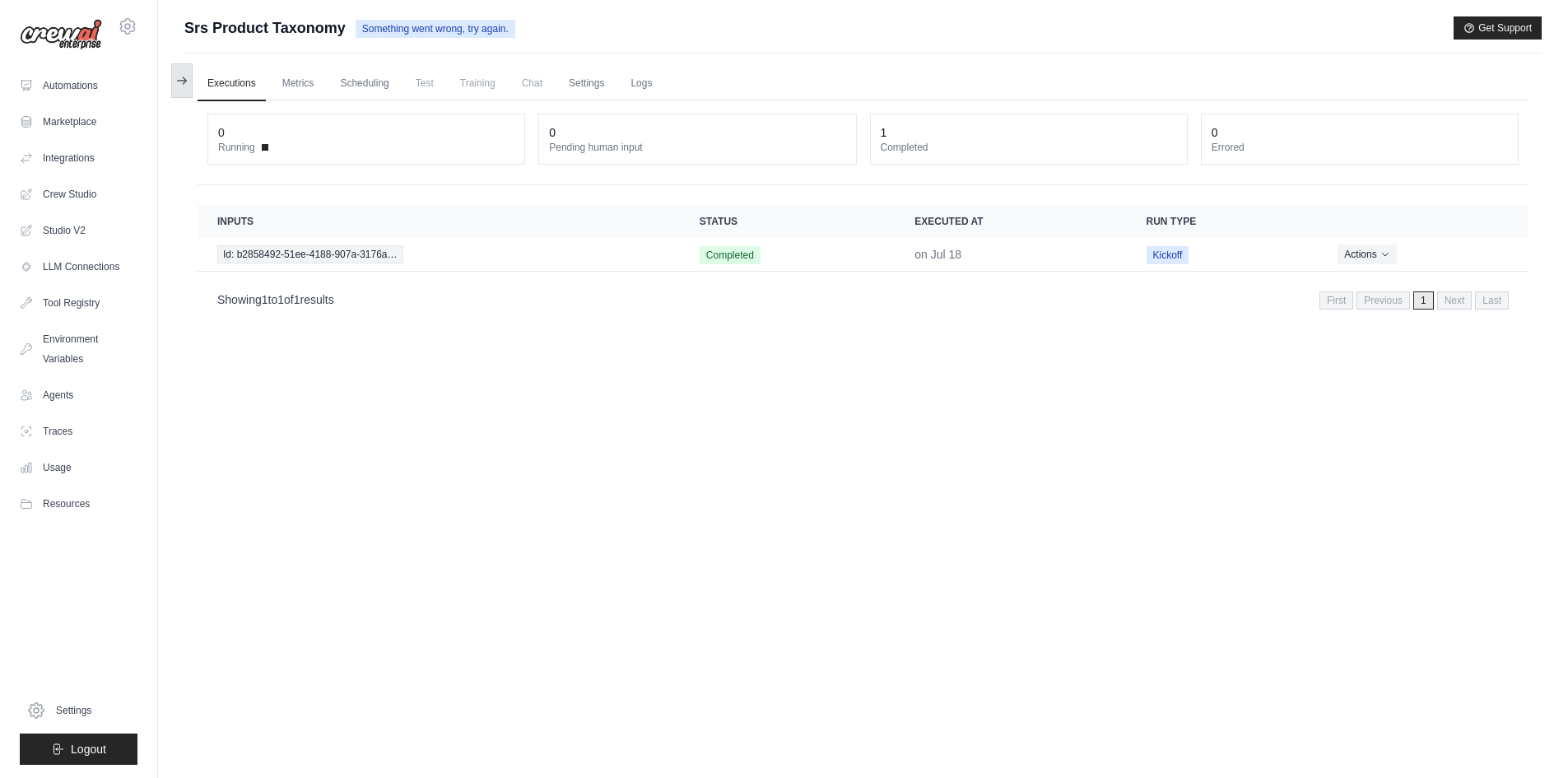 click at bounding box center [182, 81] 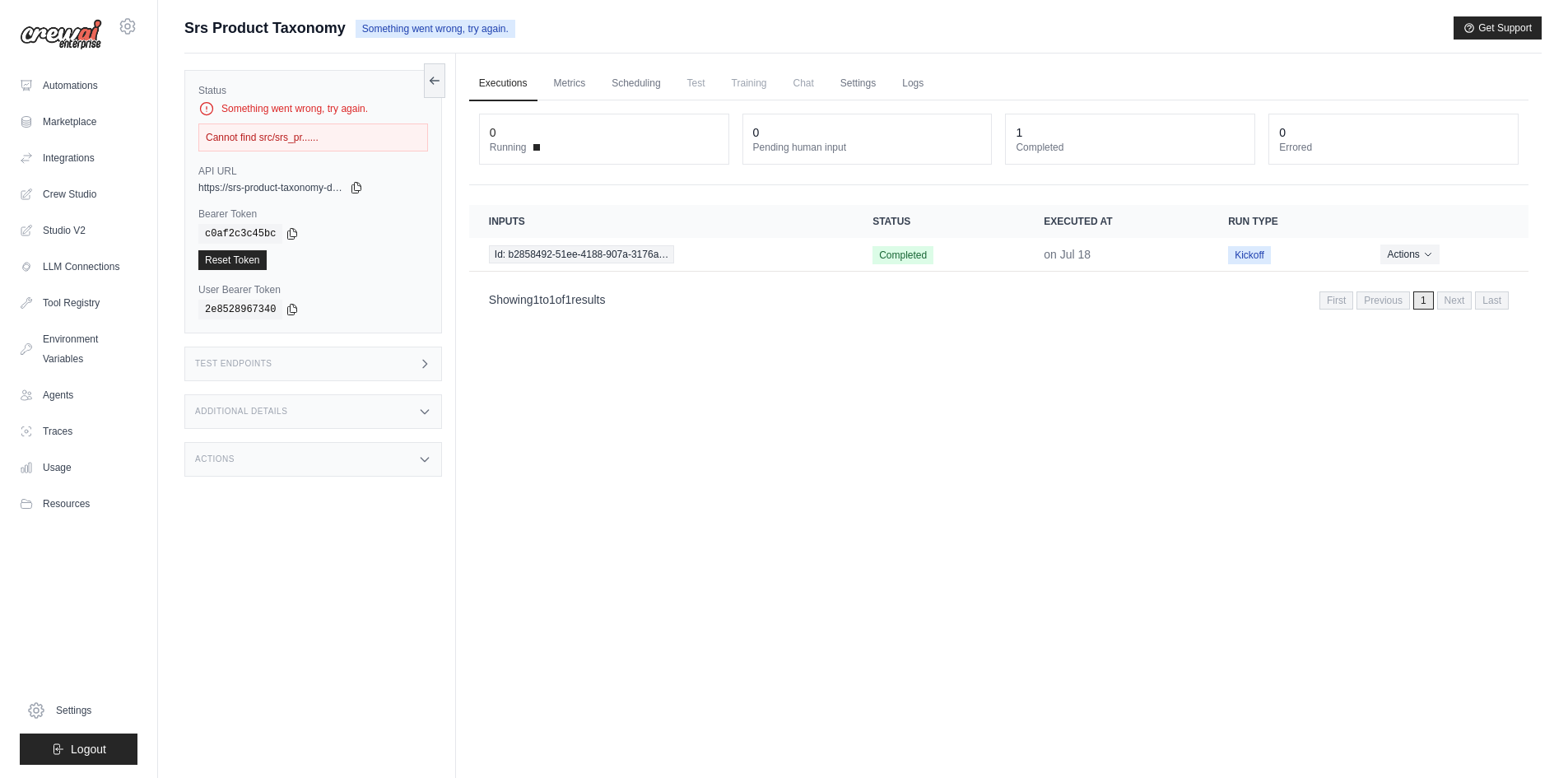click on "Cannot find src/srs_pr......" at bounding box center (313, 137) 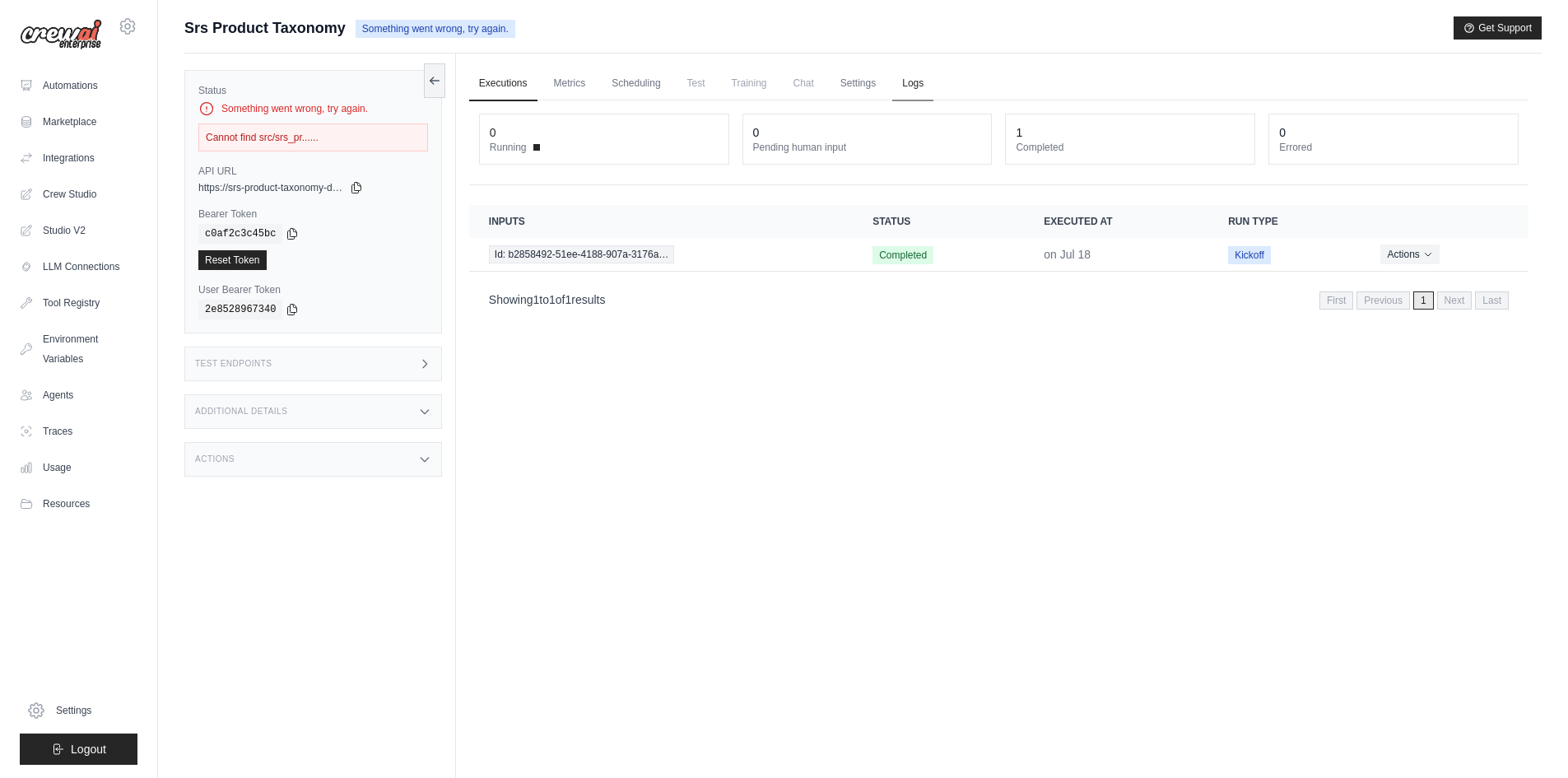 click on "Logs" at bounding box center (913, 84) 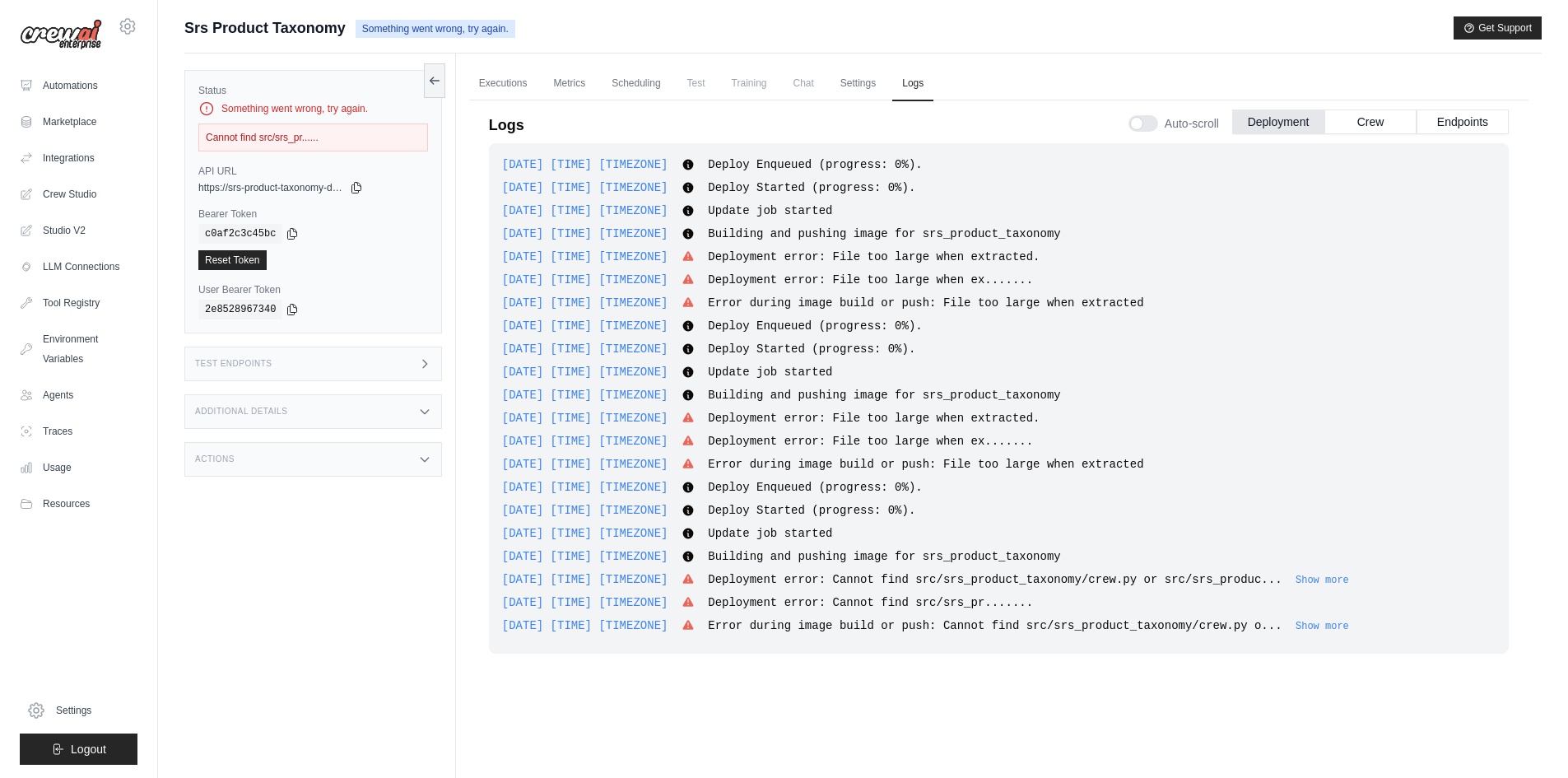 scroll, scrollTop: 70, scrollLeft: 0, axis: vertical 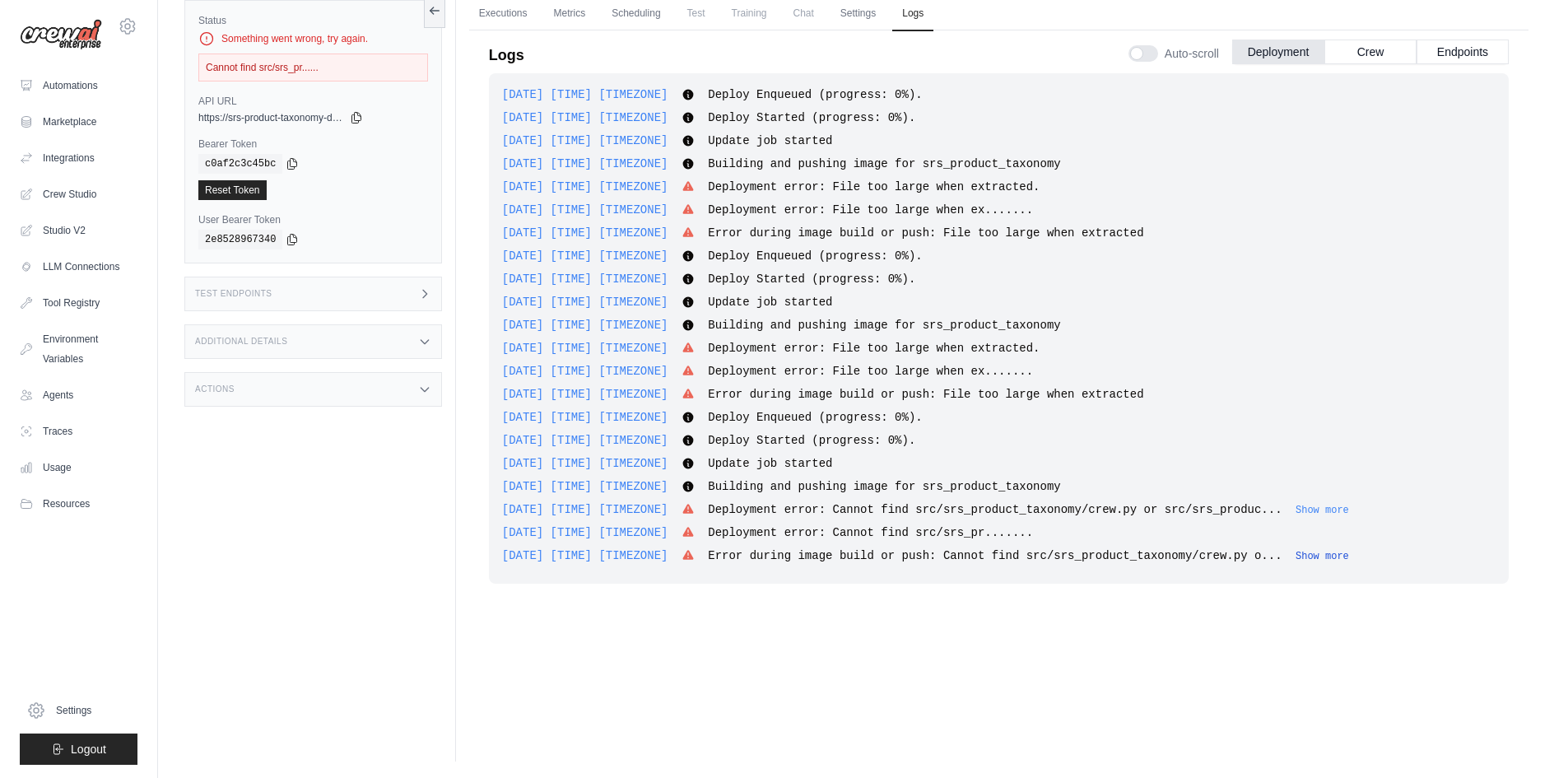 click on "Show more" at bounding box center (1322, 557) 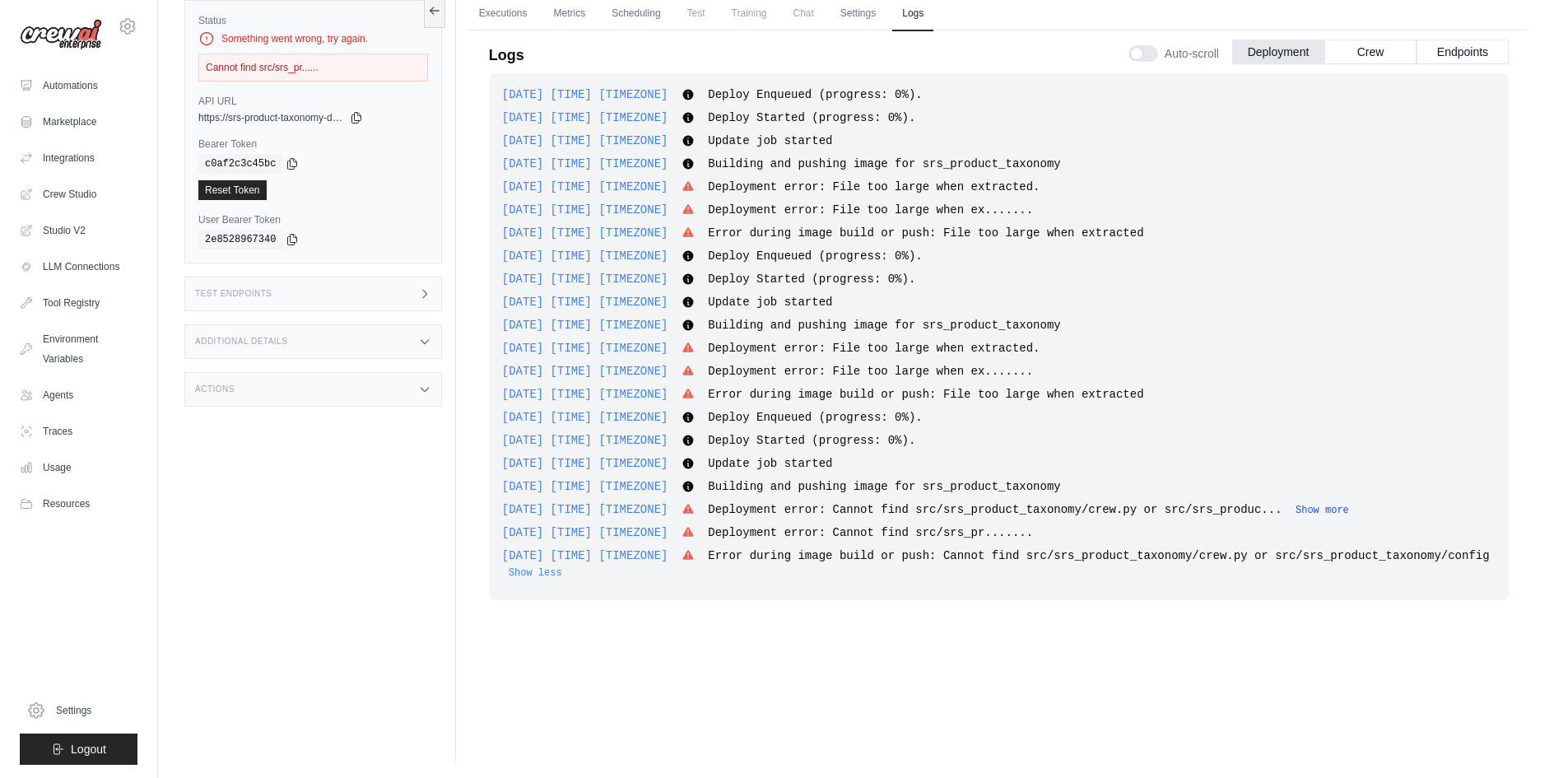 click on "Show more" at bounding box center (1322, 510) 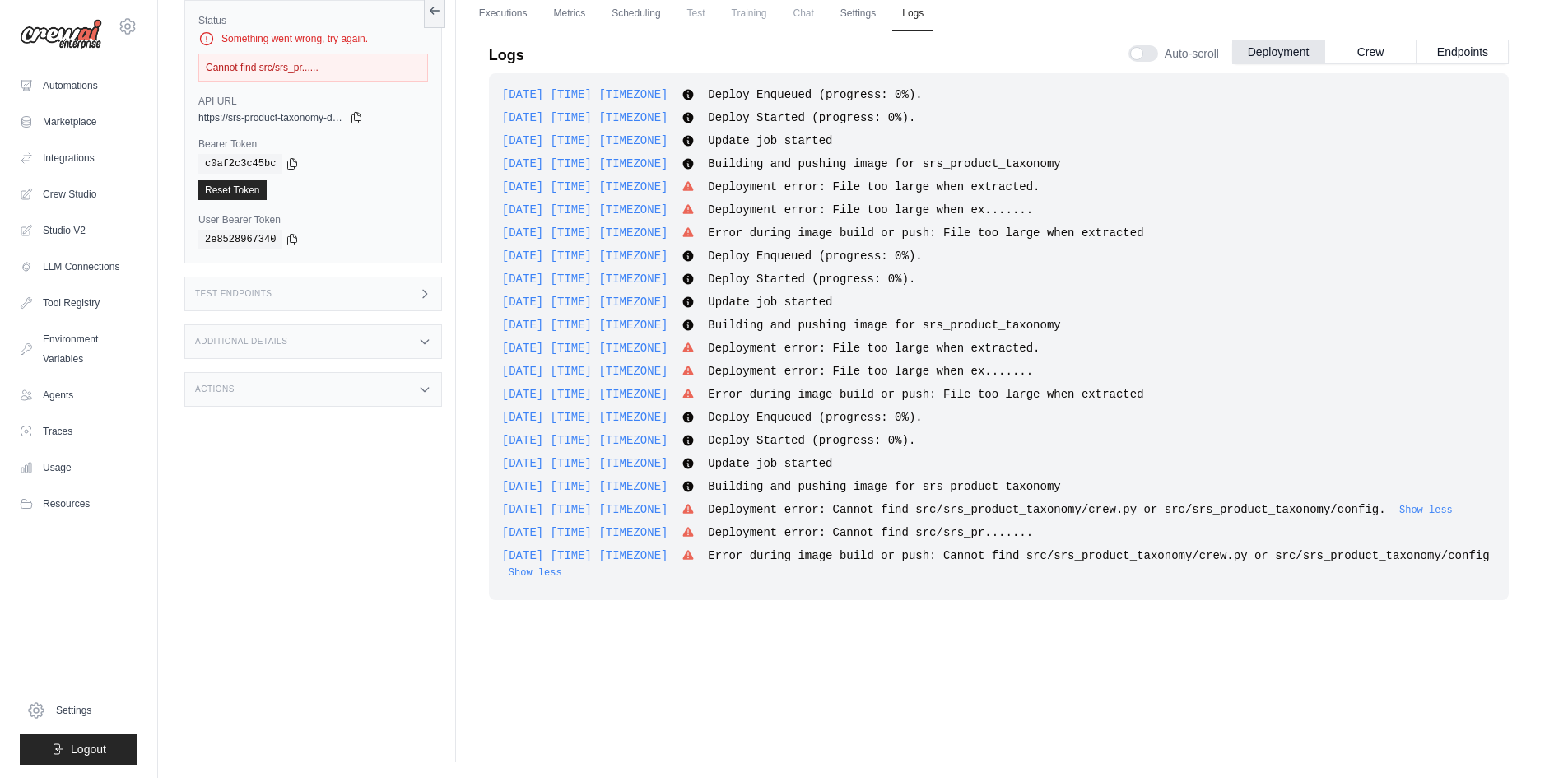click on "Status
Something went wrong, try again.
Cannot find src/srs_pr......
API URL
copied
https://srs-product-taxonomy-dcb17f7b-1aa4-4c35-995-feb88184.crewai.com
Bearer Token
copied
c0af2c3c45bc" at bounding box center [320, 372] 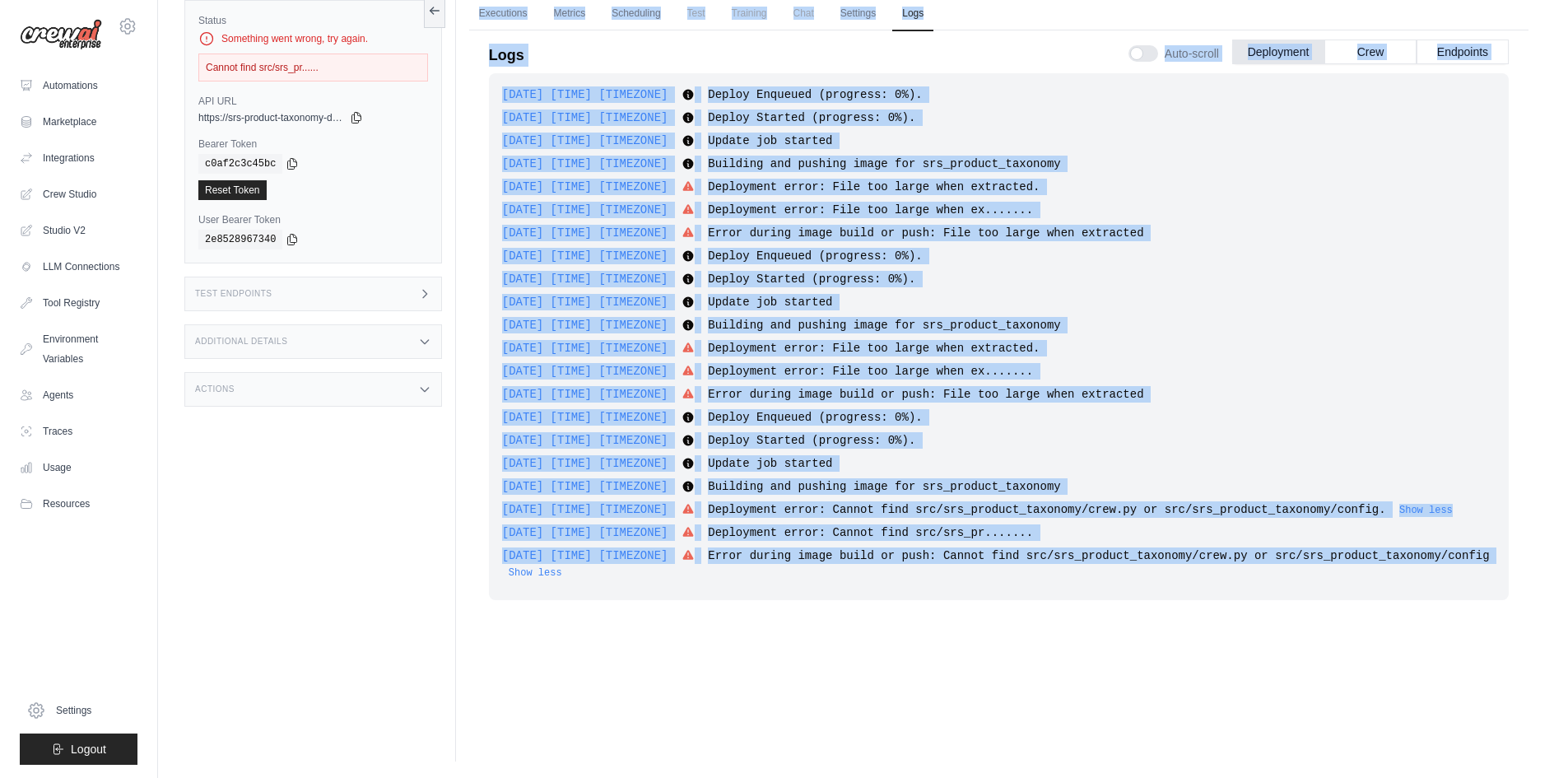 drag, startPoint x: 1407, startPoint y: 554, endPoint x: 432, endPoint y: 470, distance: 978.6118 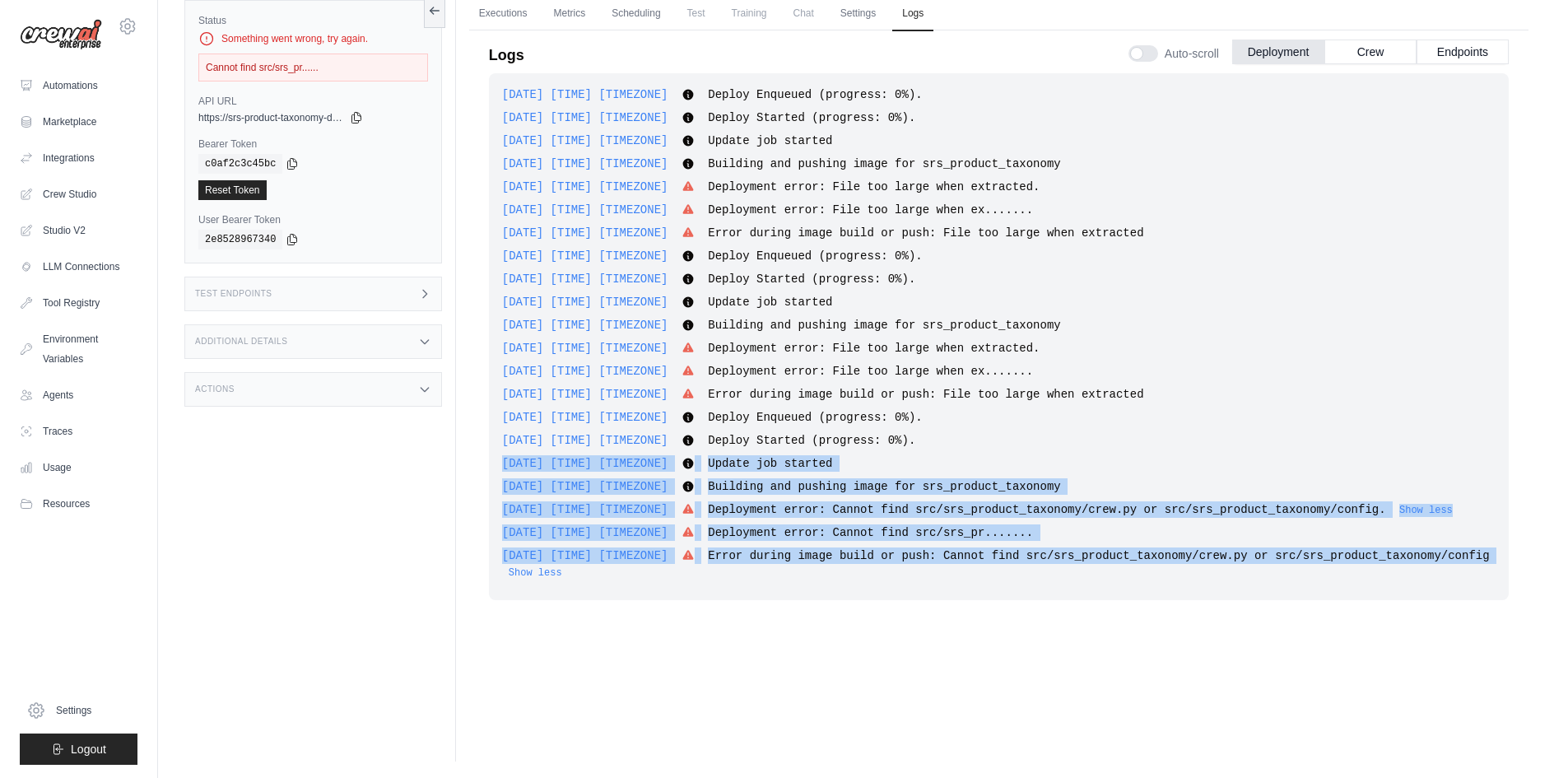 drag, startPoint x: 498, startPoint y: 464, endPoint x: 1412, endPoint y: 579, distance: 921.2063 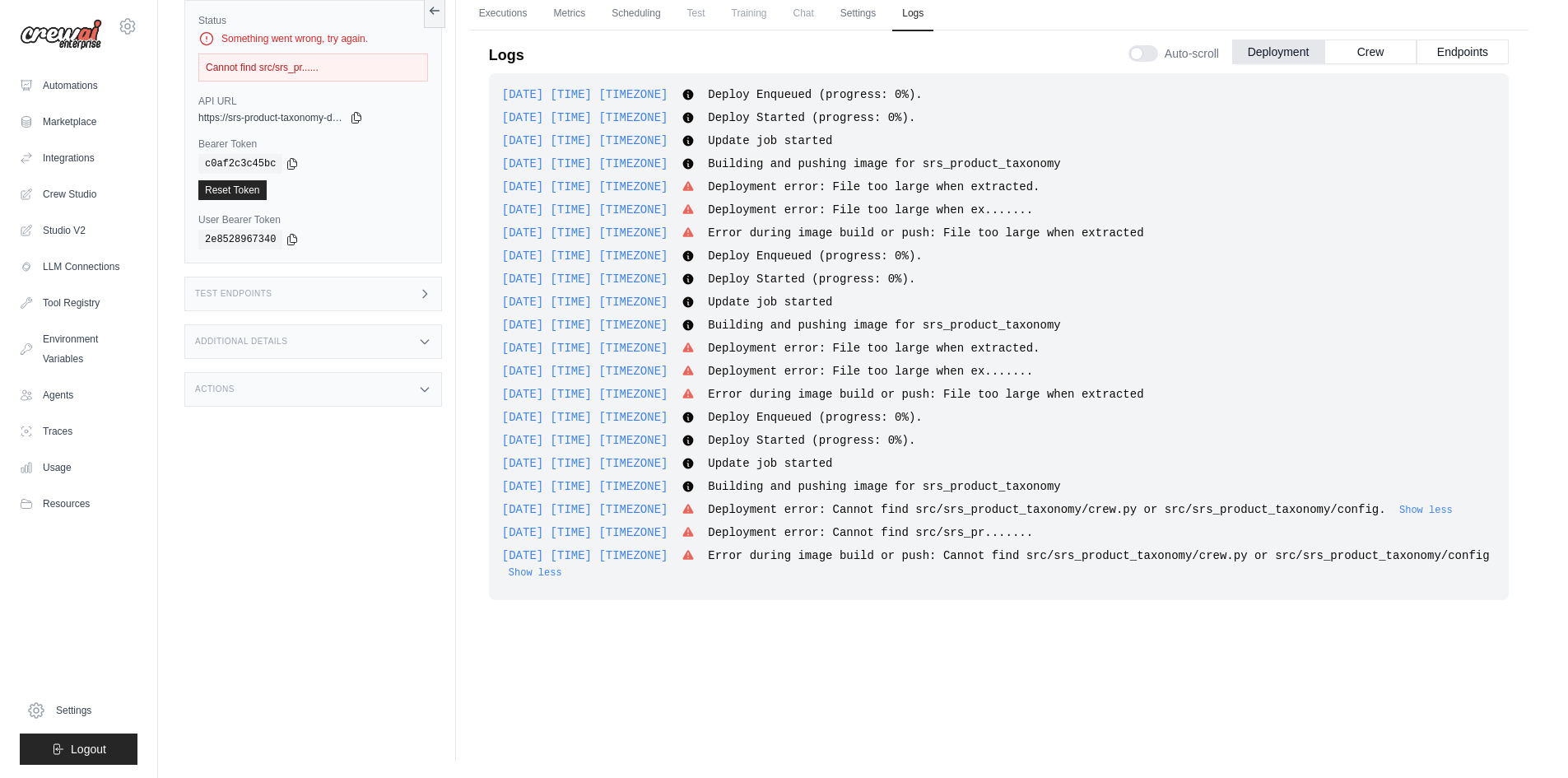 click on "[DATE] [TIME] [TIMEZONE]
Deploy Enqueued (progress: 0%).
Show more
Show less
[DATE] [TIME] [TIMEZONE]
Deploy Started (progress: 0%).
Show more
Show less
[DATE] [TIME] [TIMEZONE]
Update job started
Show more" at bounding box center (998, 337) 